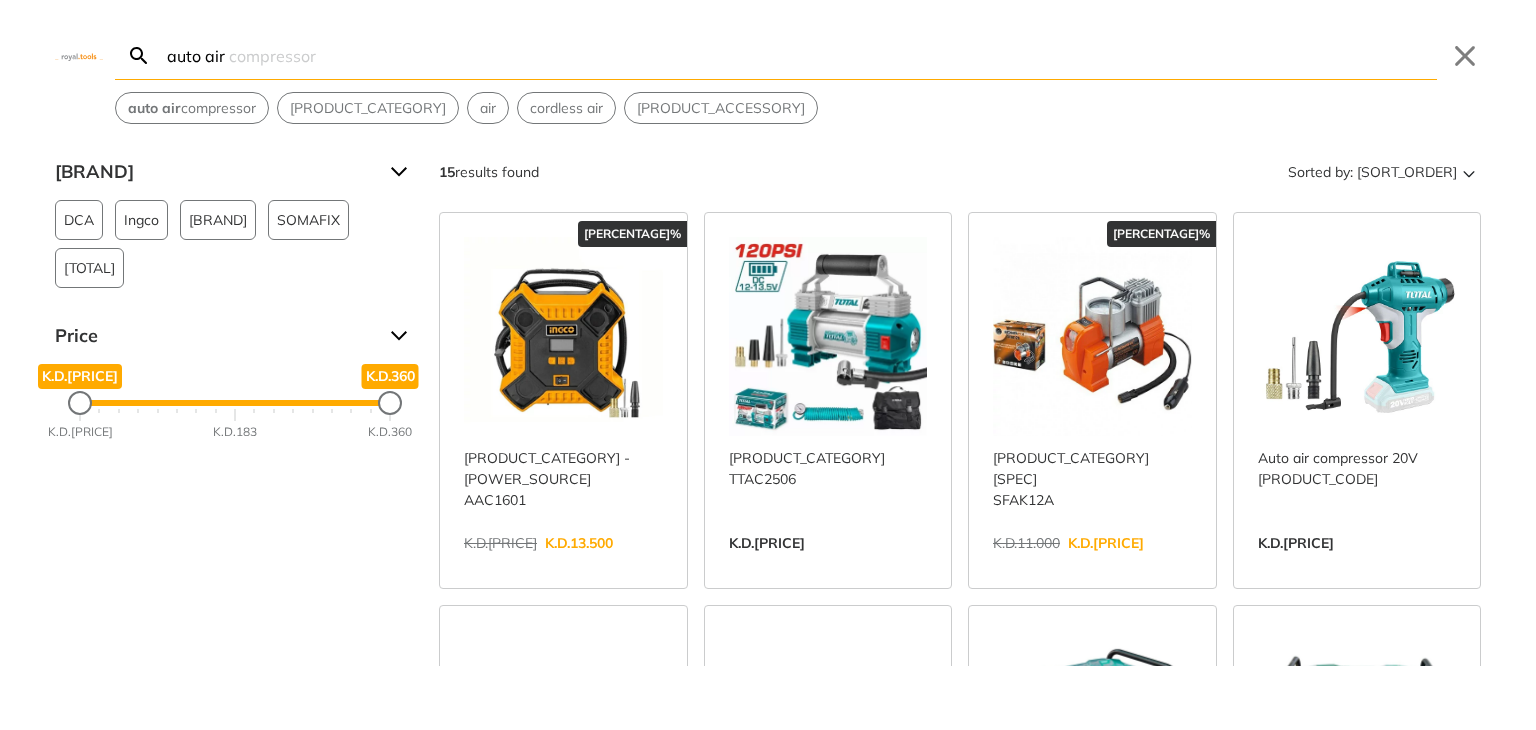 scroll, scrollTop: 0, scrollLeft: 0, axis: both 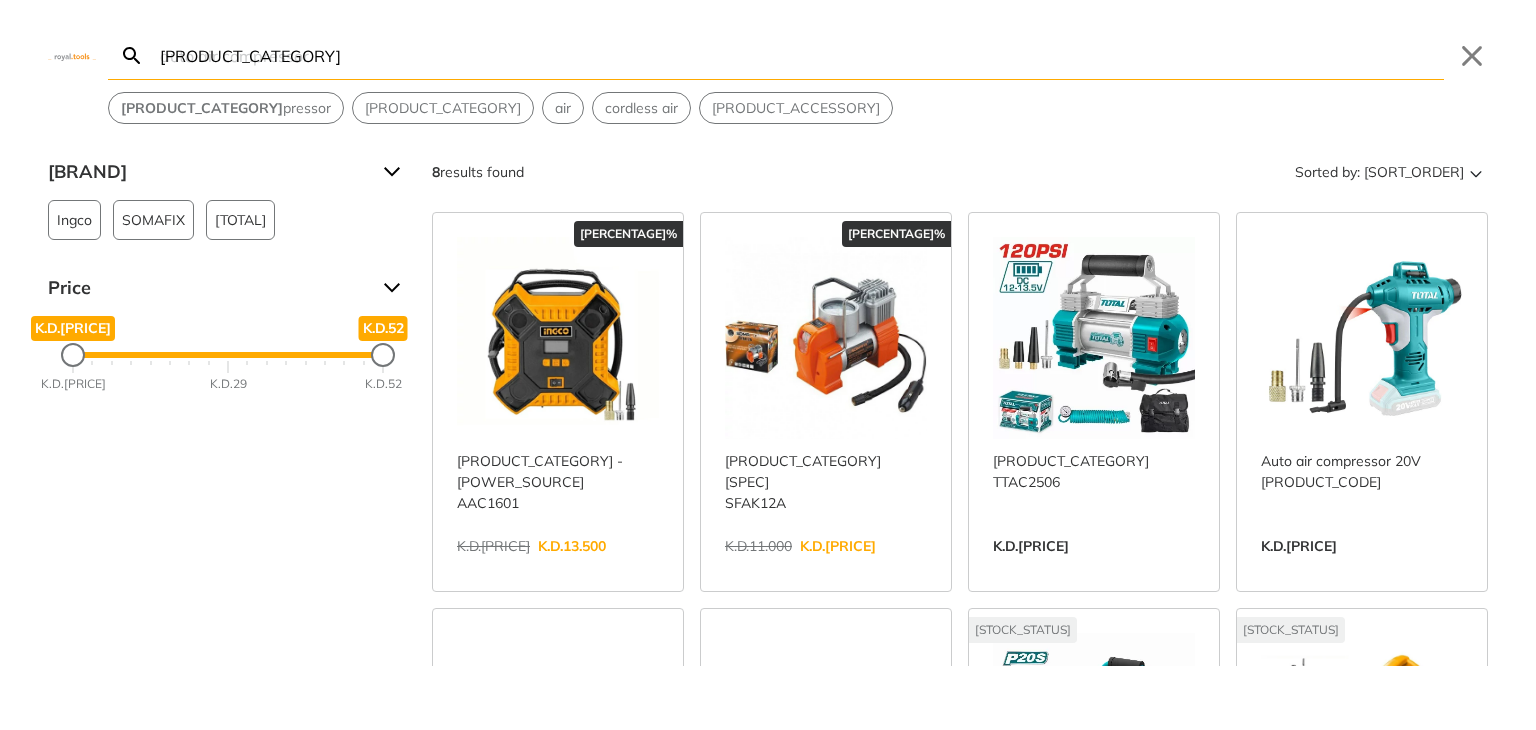 type on "auto air com" 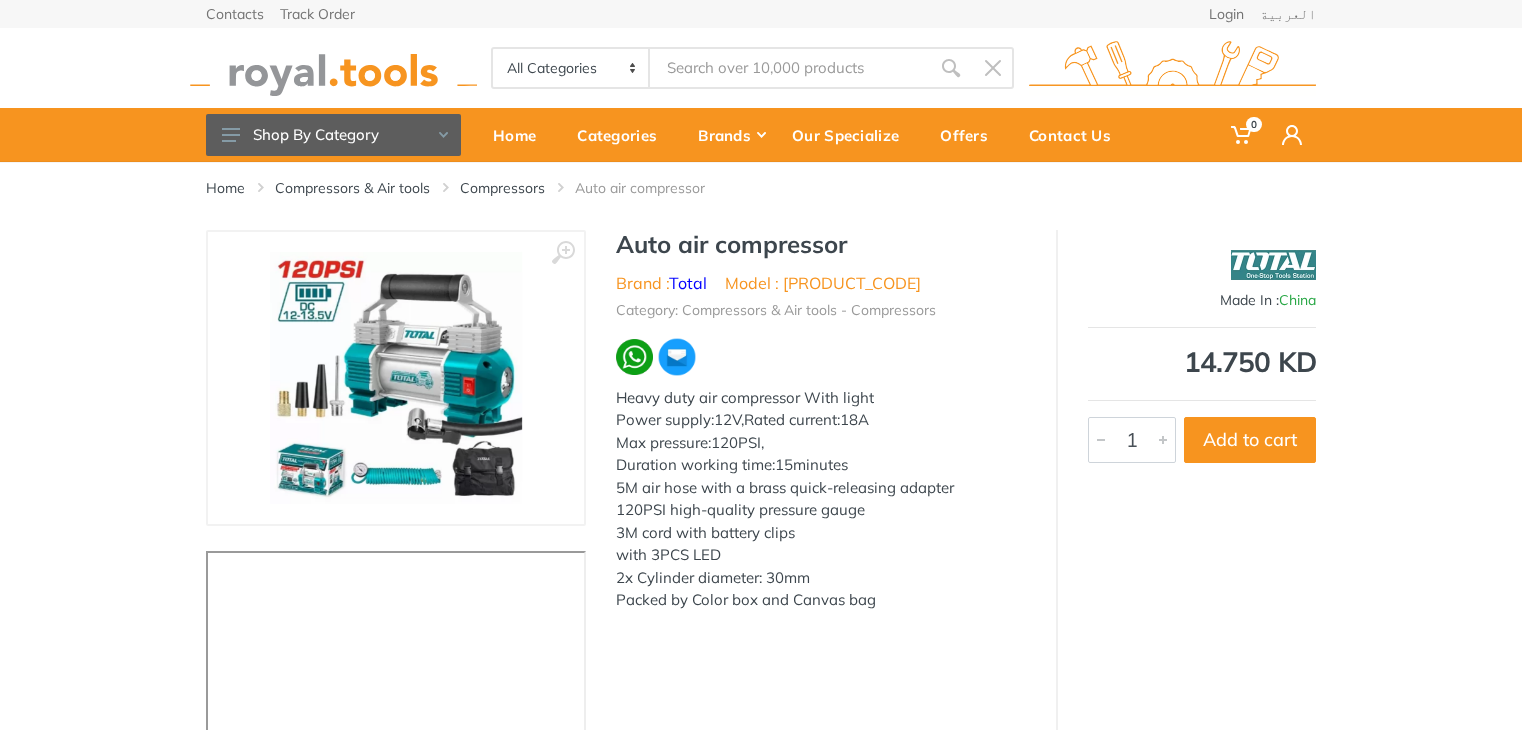 scroll, scrollTop: 0, scrollLeft: 0, axis: both 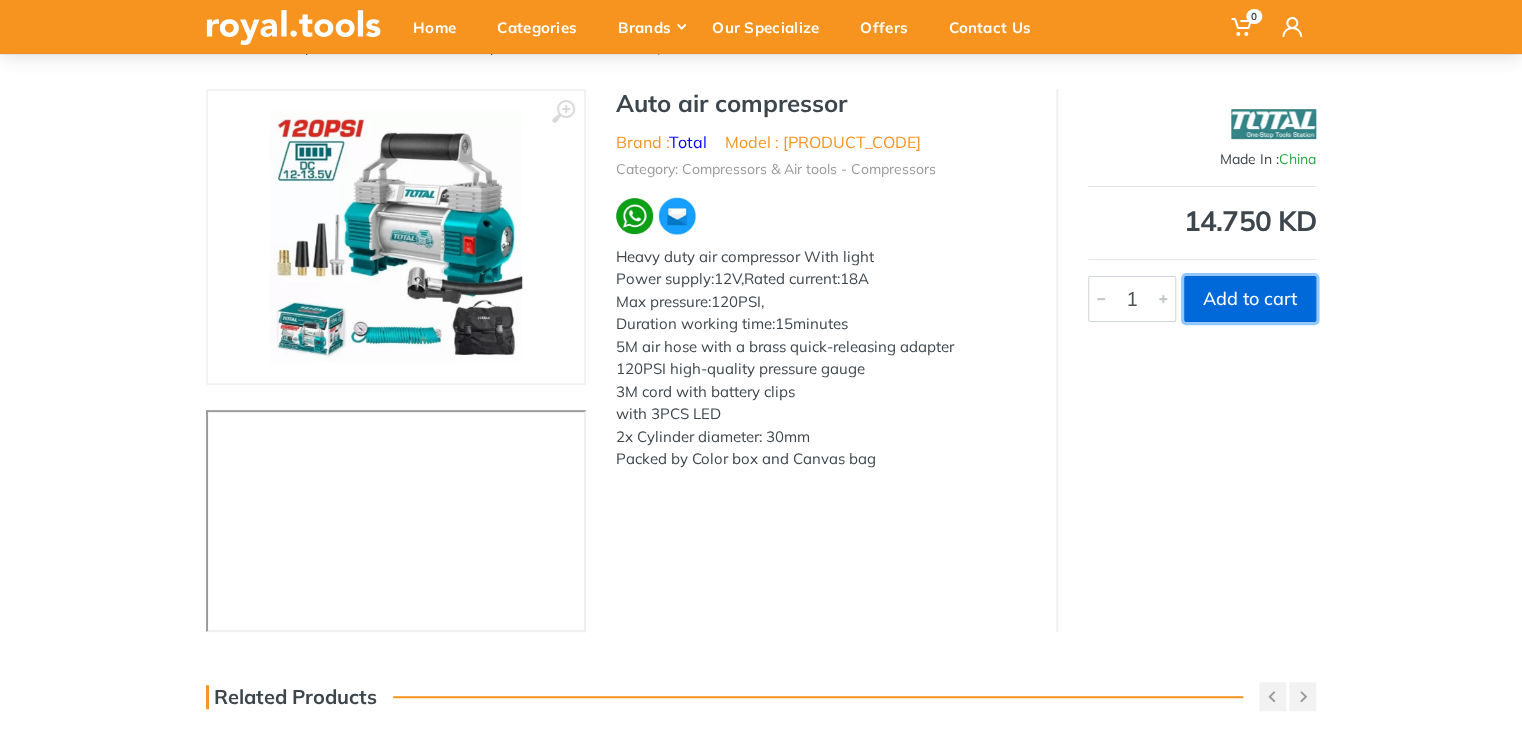 click on "Add to cart" at bounding box center (1250, 299) 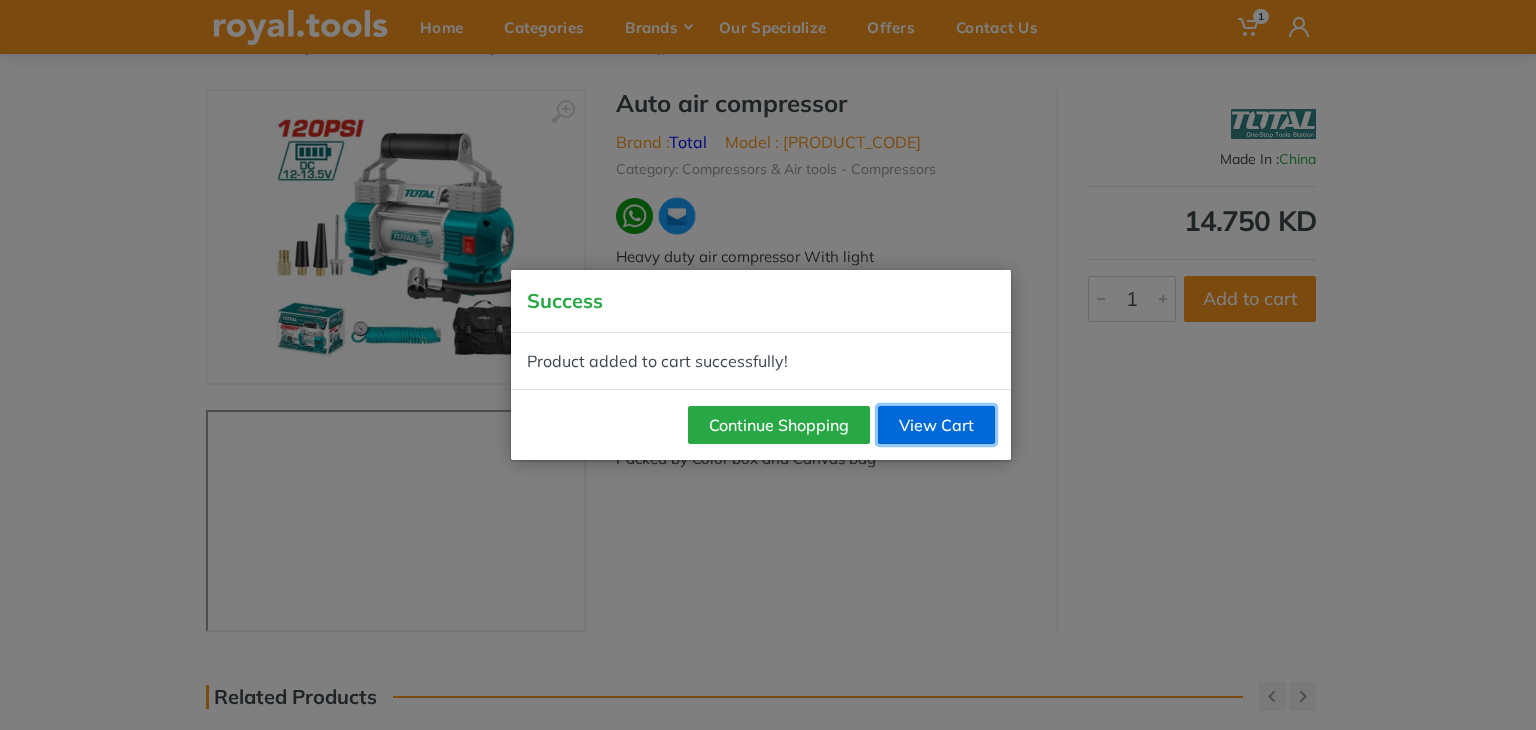 click on "View Cart" at bounding box center [936, 425] 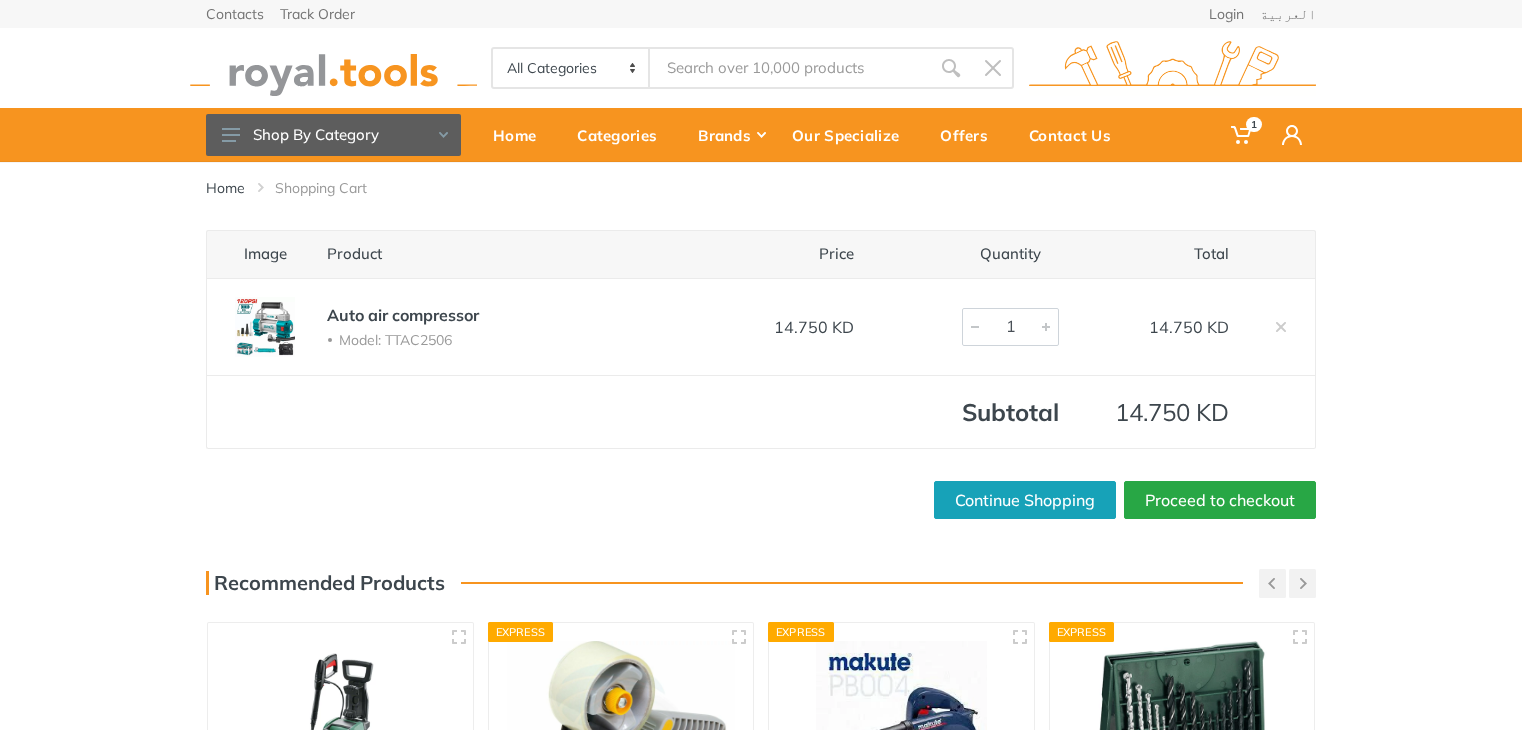 scroll, scrollTop: 0, scrollLeft: 0, axis: both 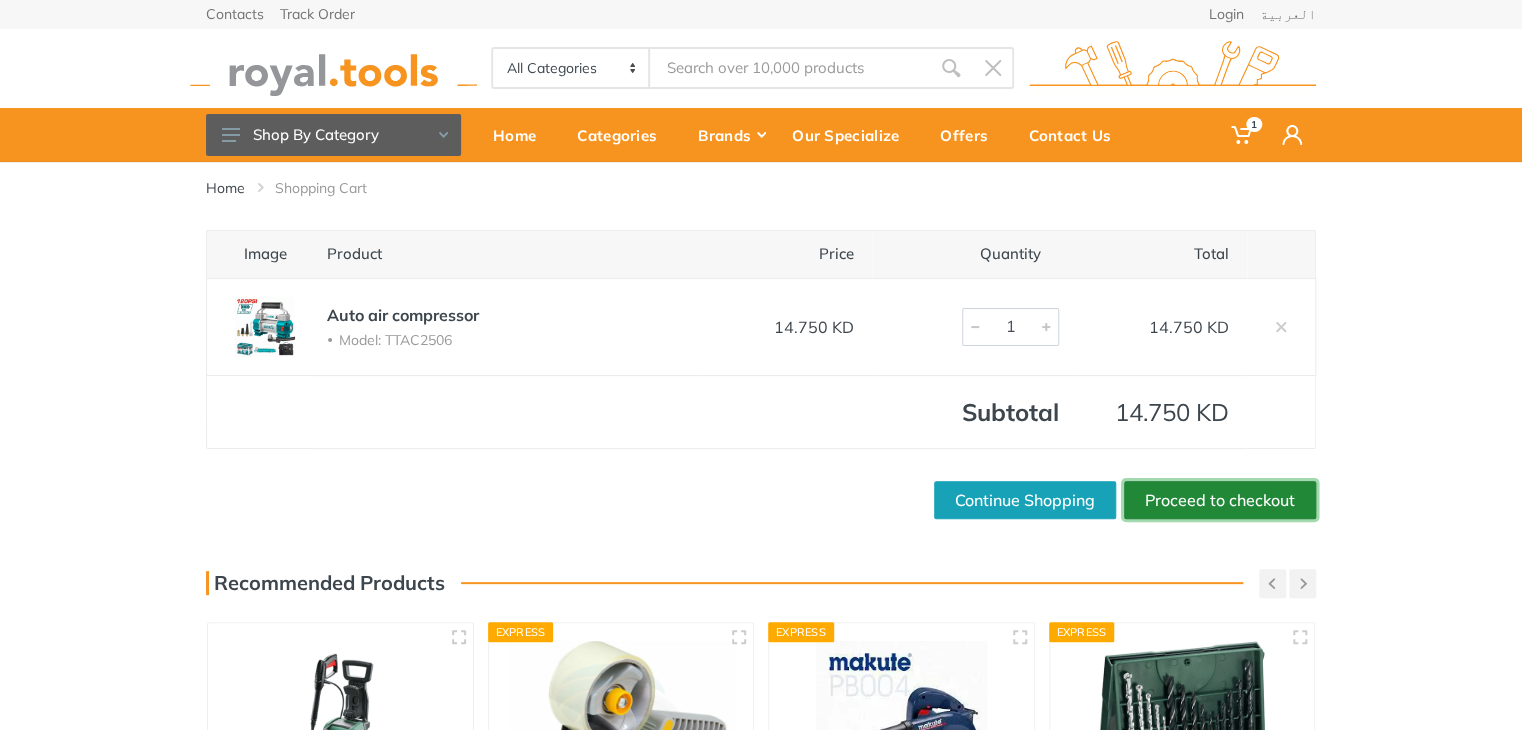 click on "Proceed to
checkout" at bounding box center (1220, 500) 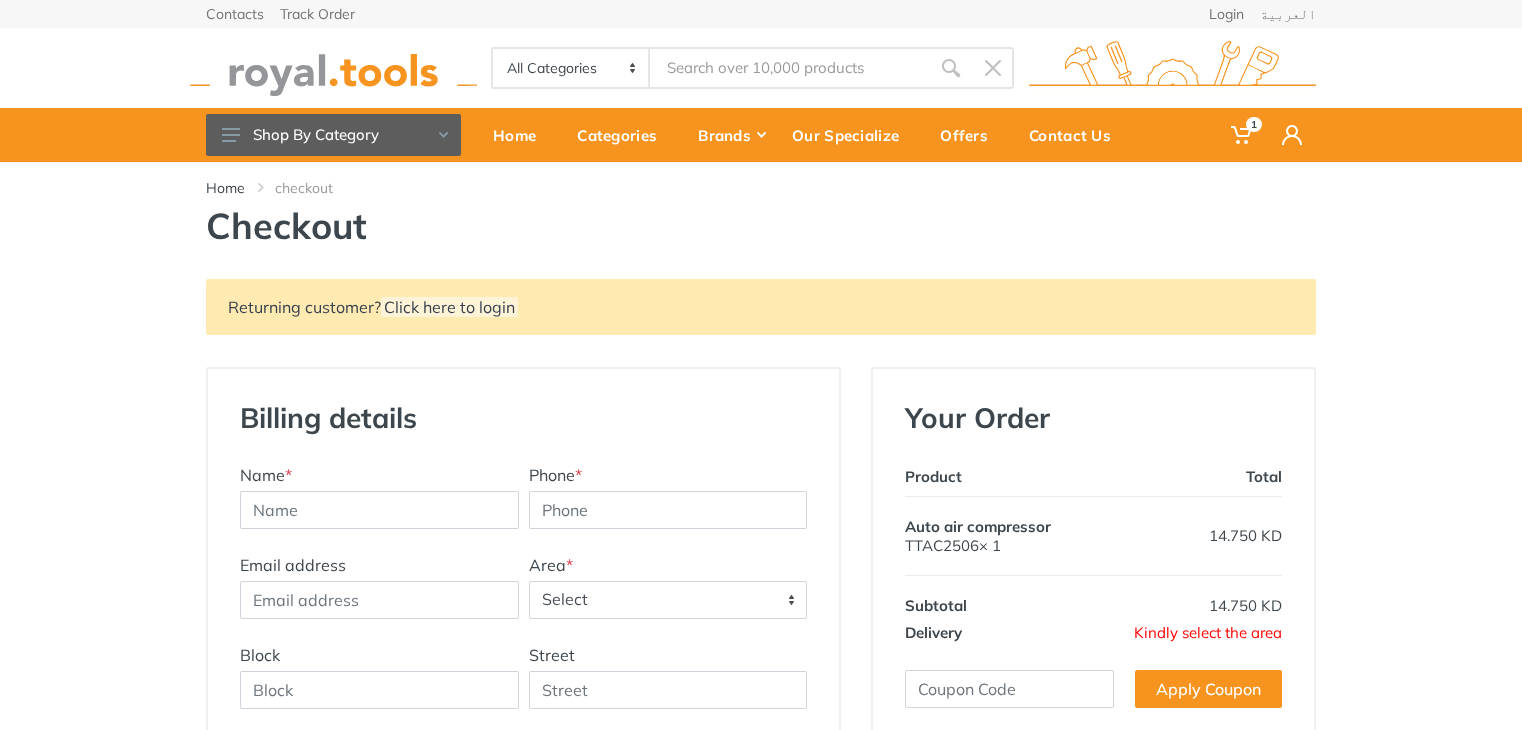 scroll, scrollTop: 0, scrollLeft: 0, axis: both 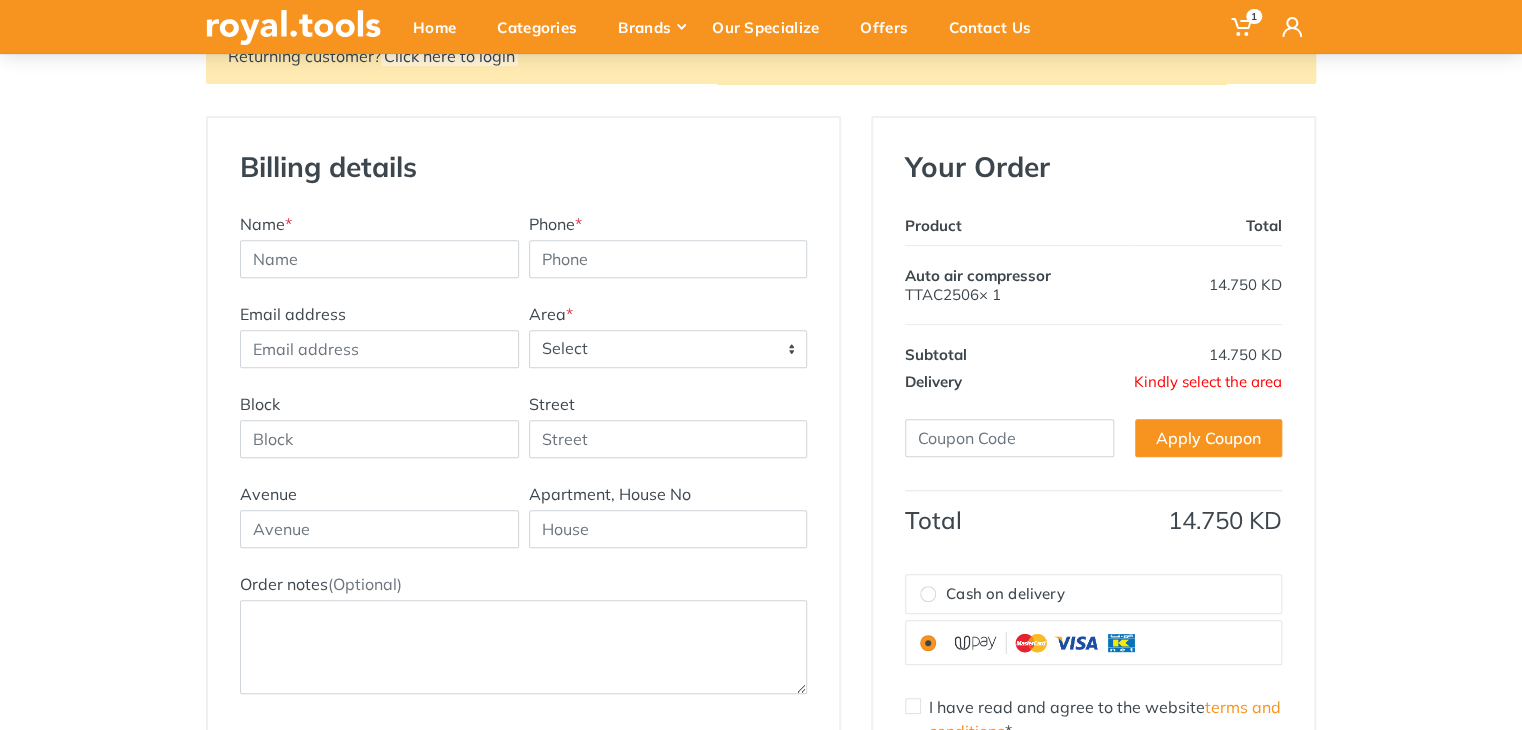 click on "Select" at bounding box center (668, 349) 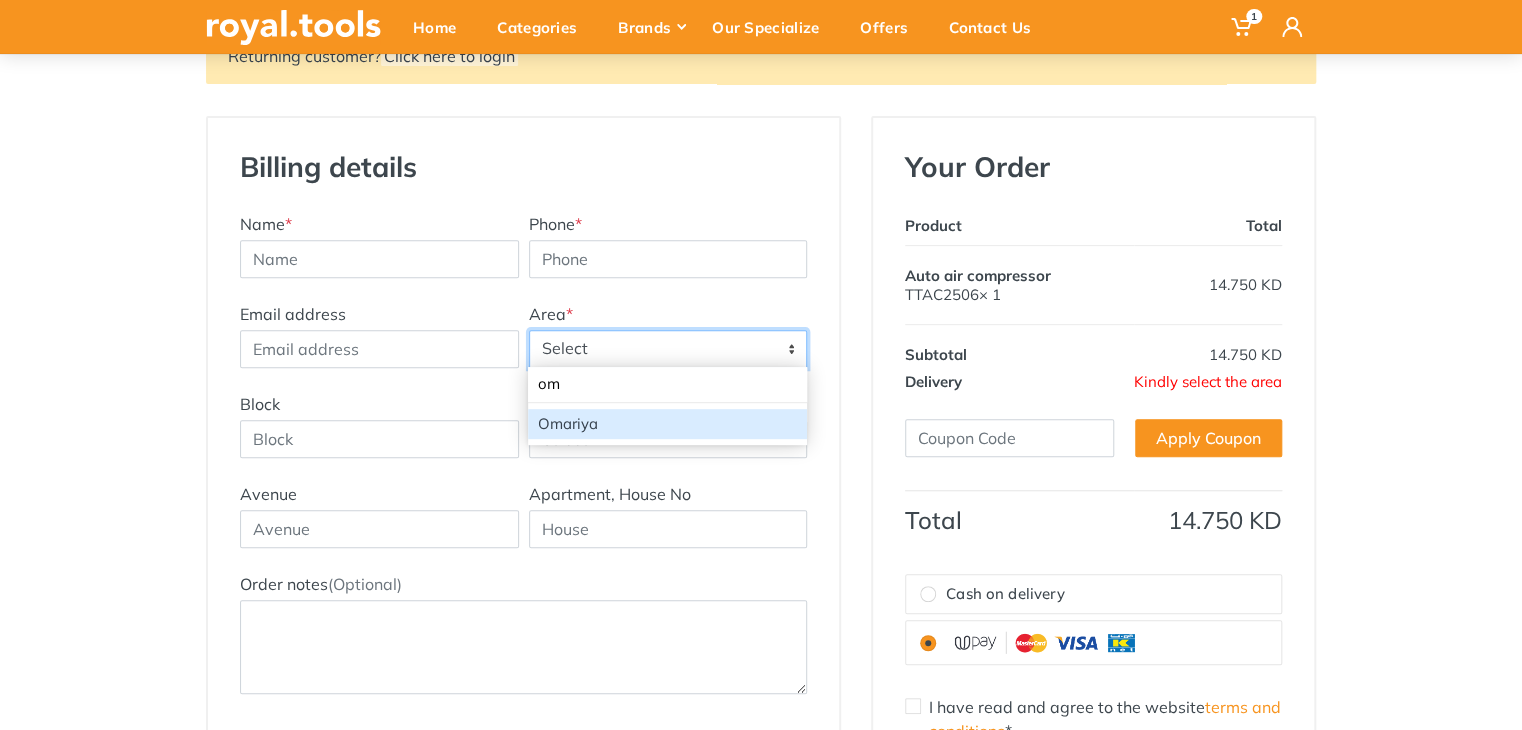 type on "om" 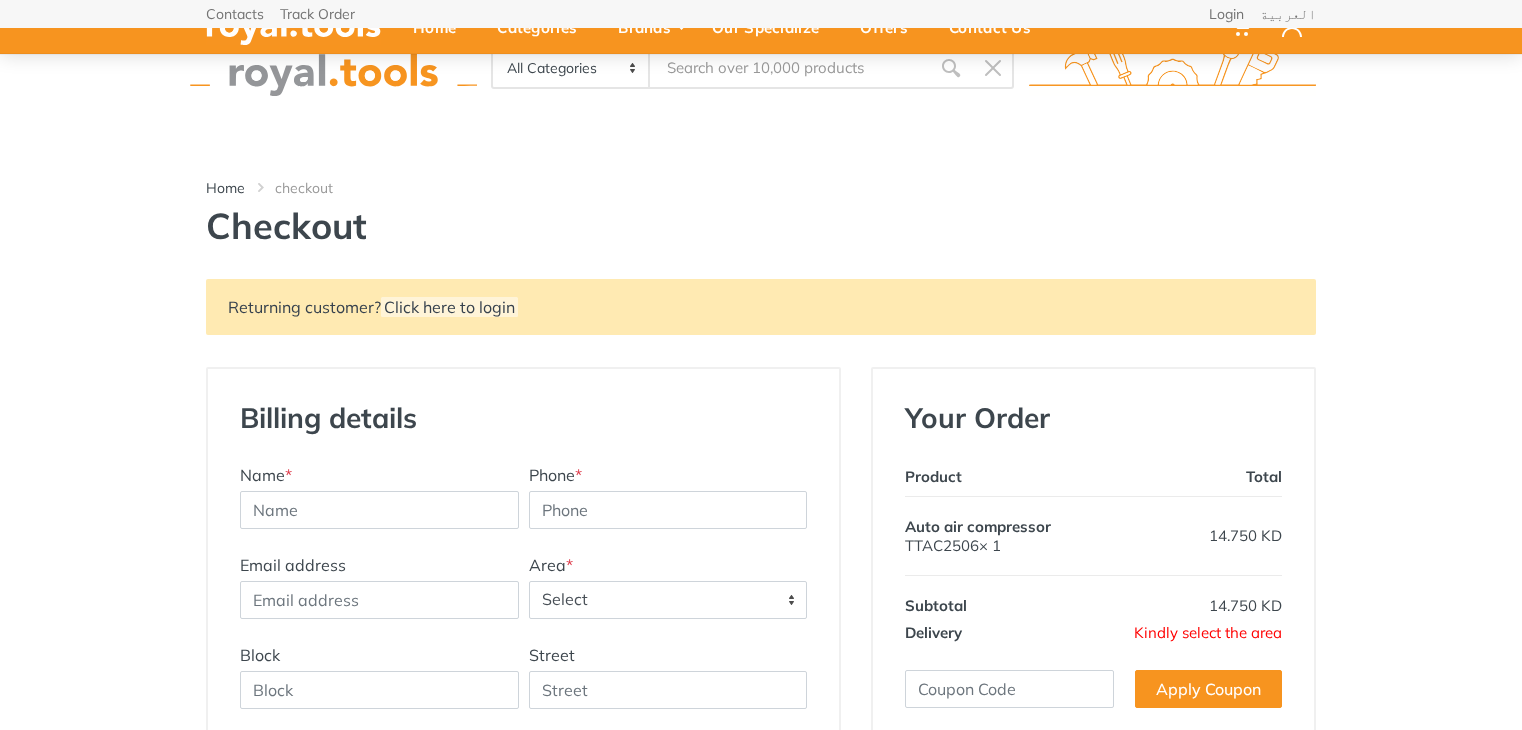 select on "27" 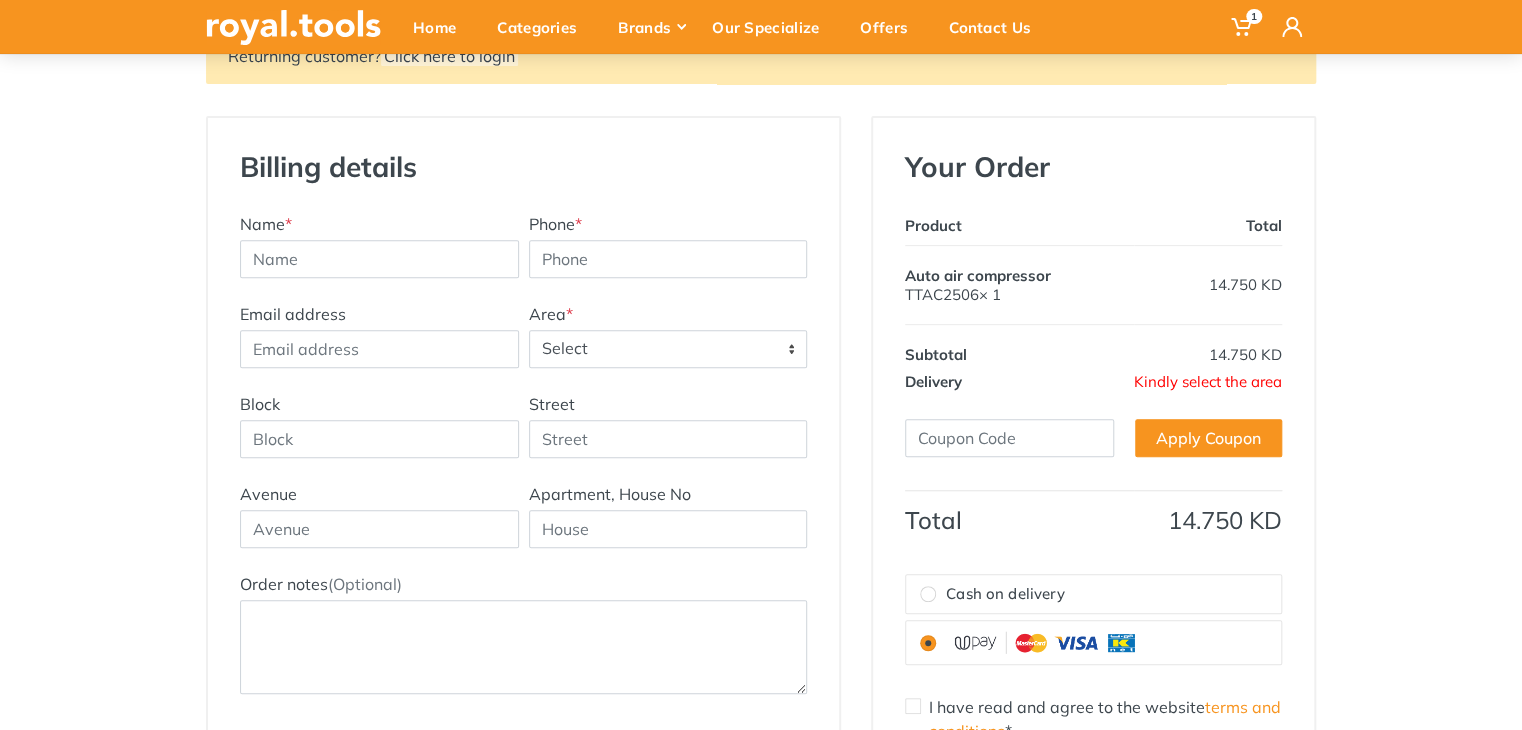 scroll, scrollTop: 0, scrollLeft: 0, axis: both 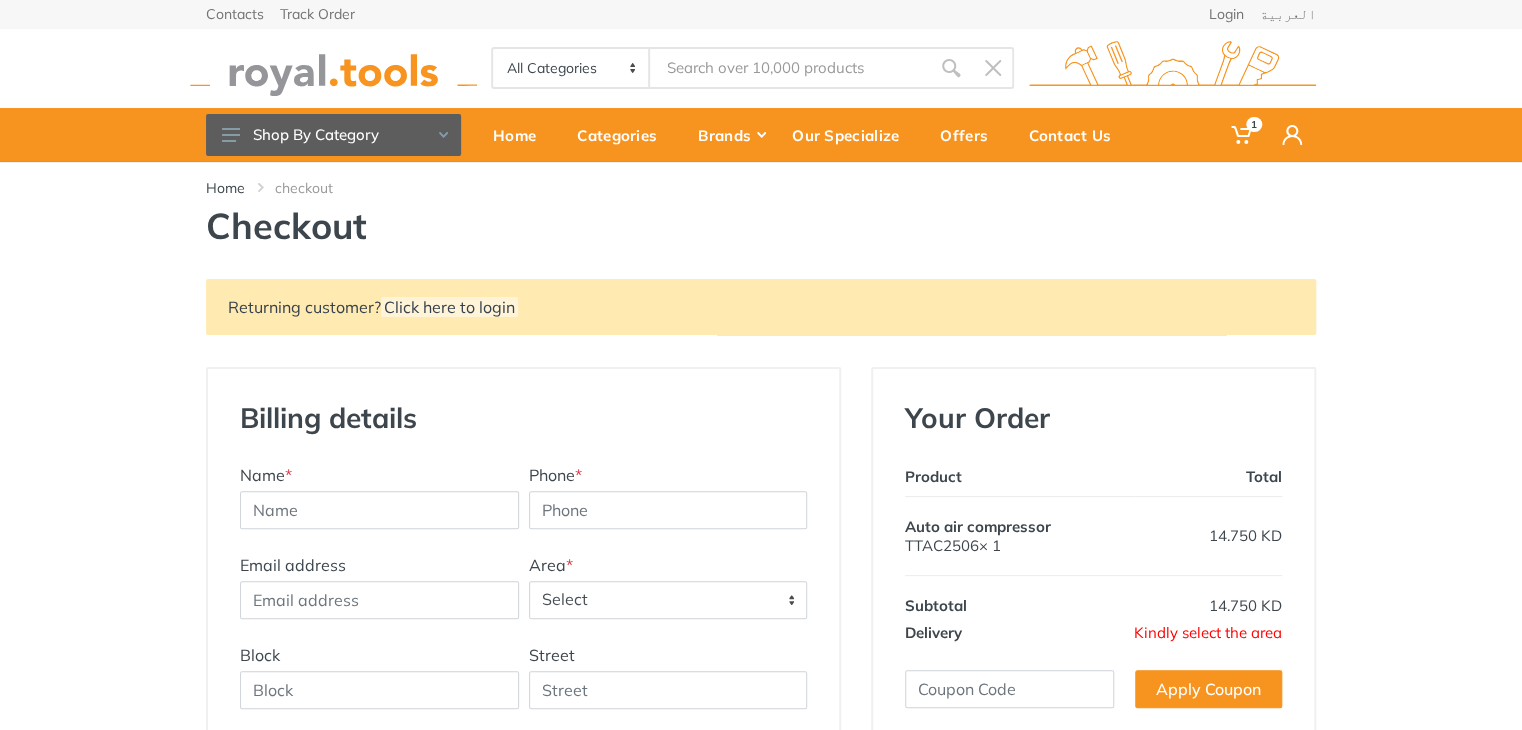 click at bounding box center [790, 68] 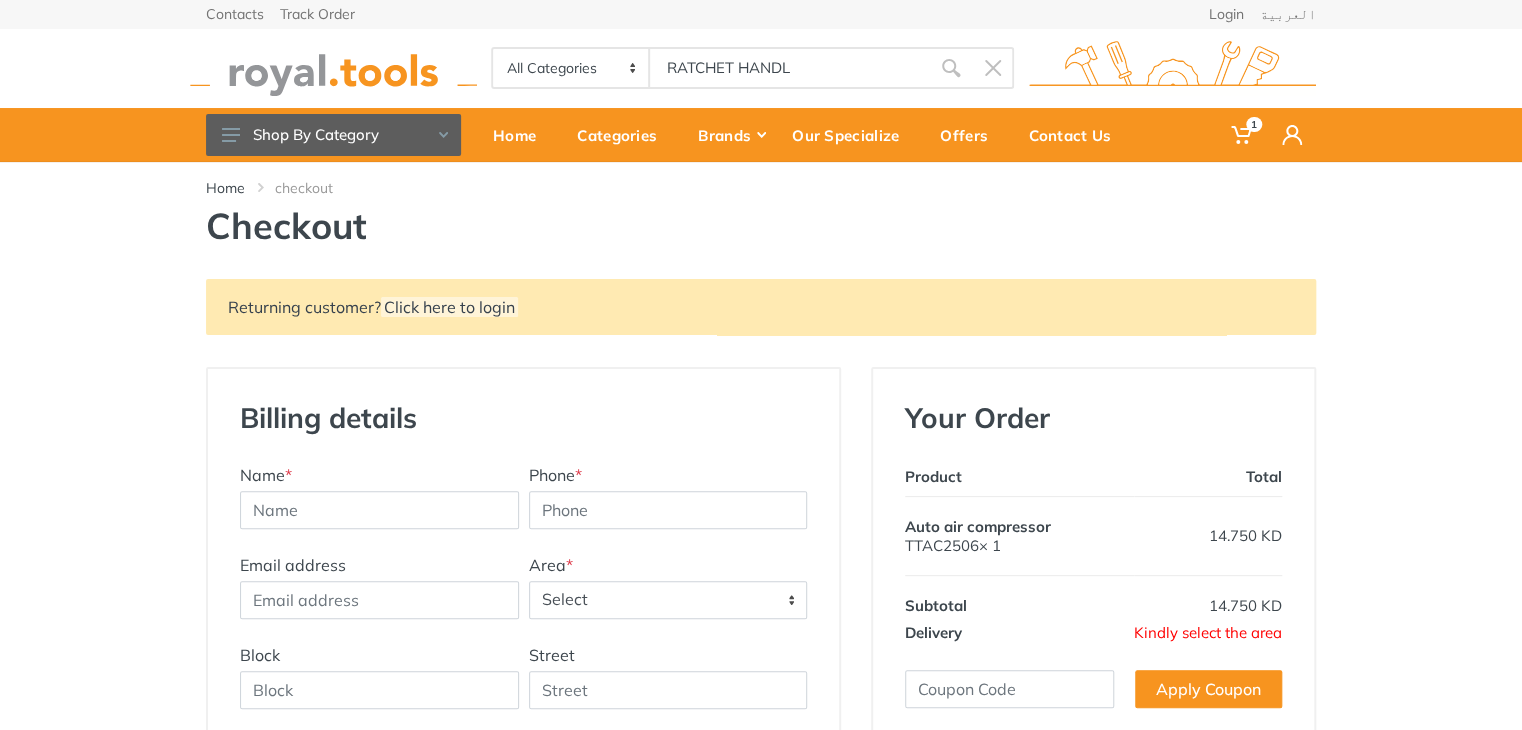 type on "RATCHET HANDL" 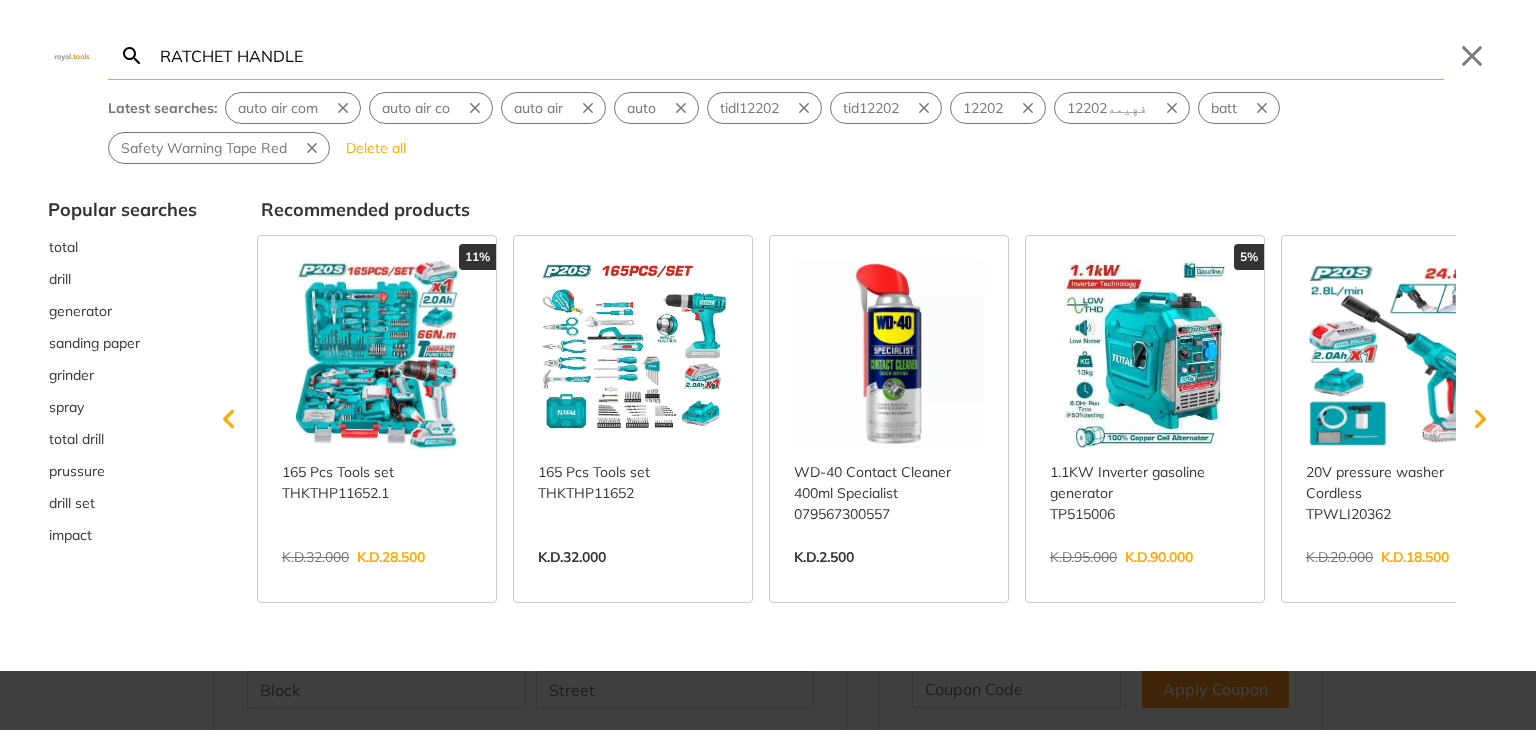 type on "RATCHET HANDLE" 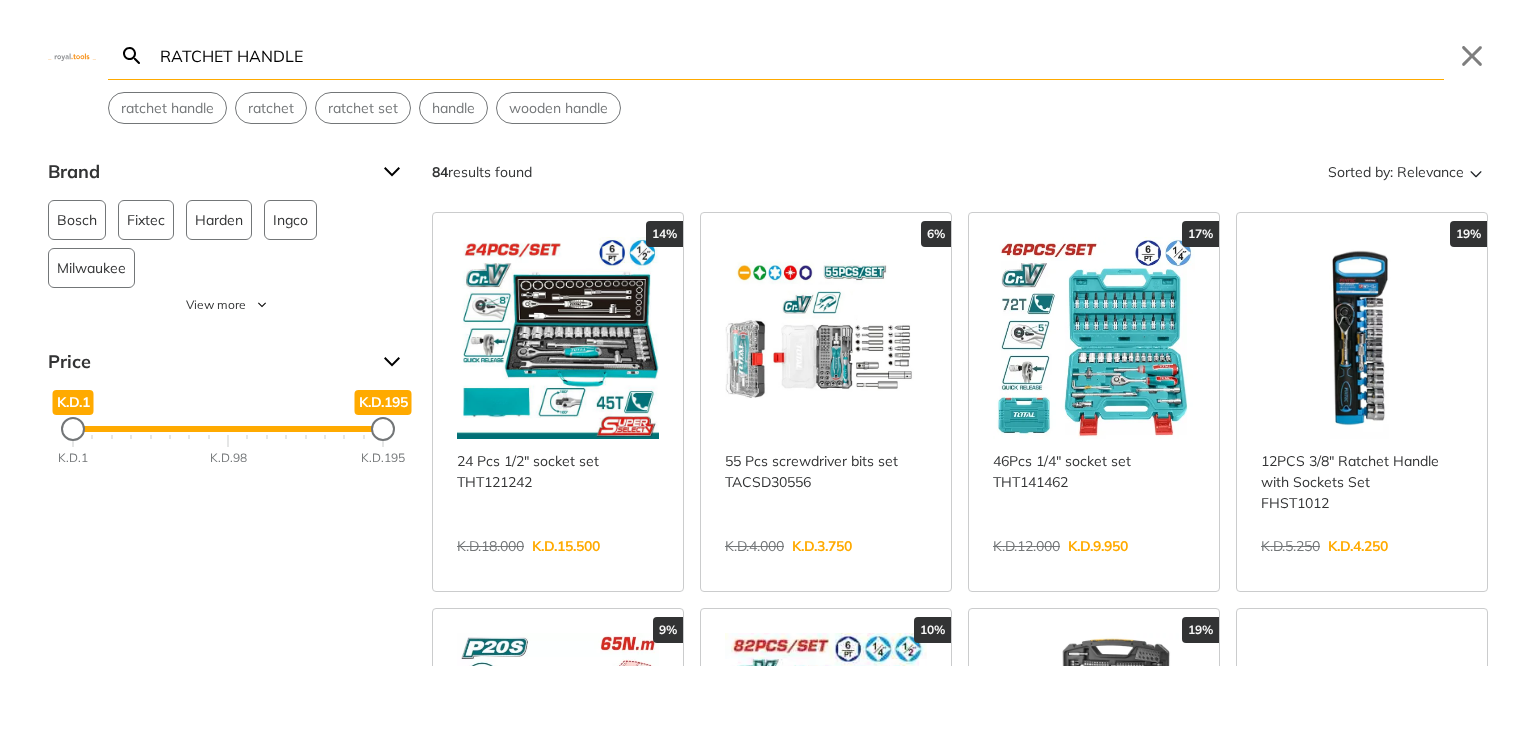 click on "View more →" at bounding box center (558, 567) 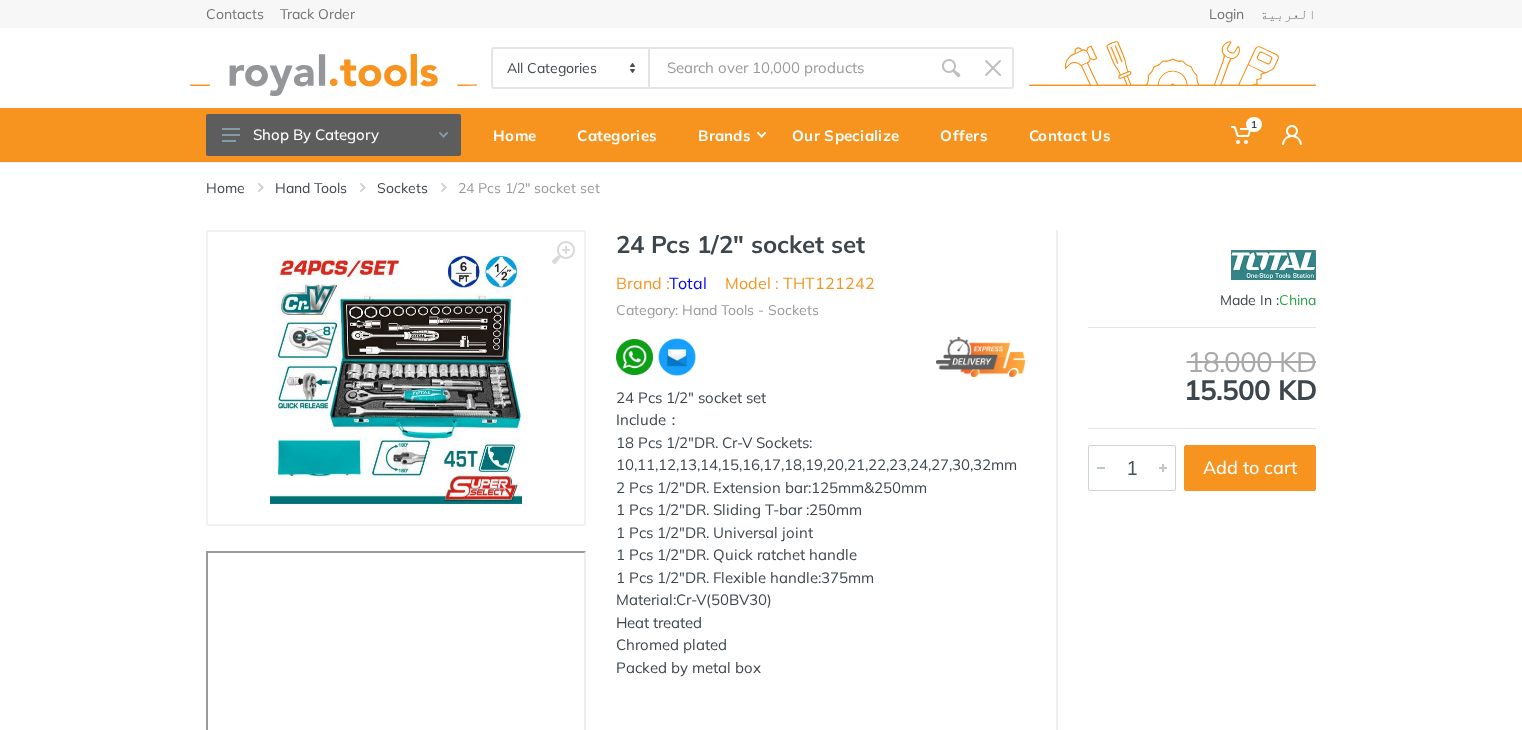 scroll, scrollTop: 0, scrollLeft: 0, axis: both 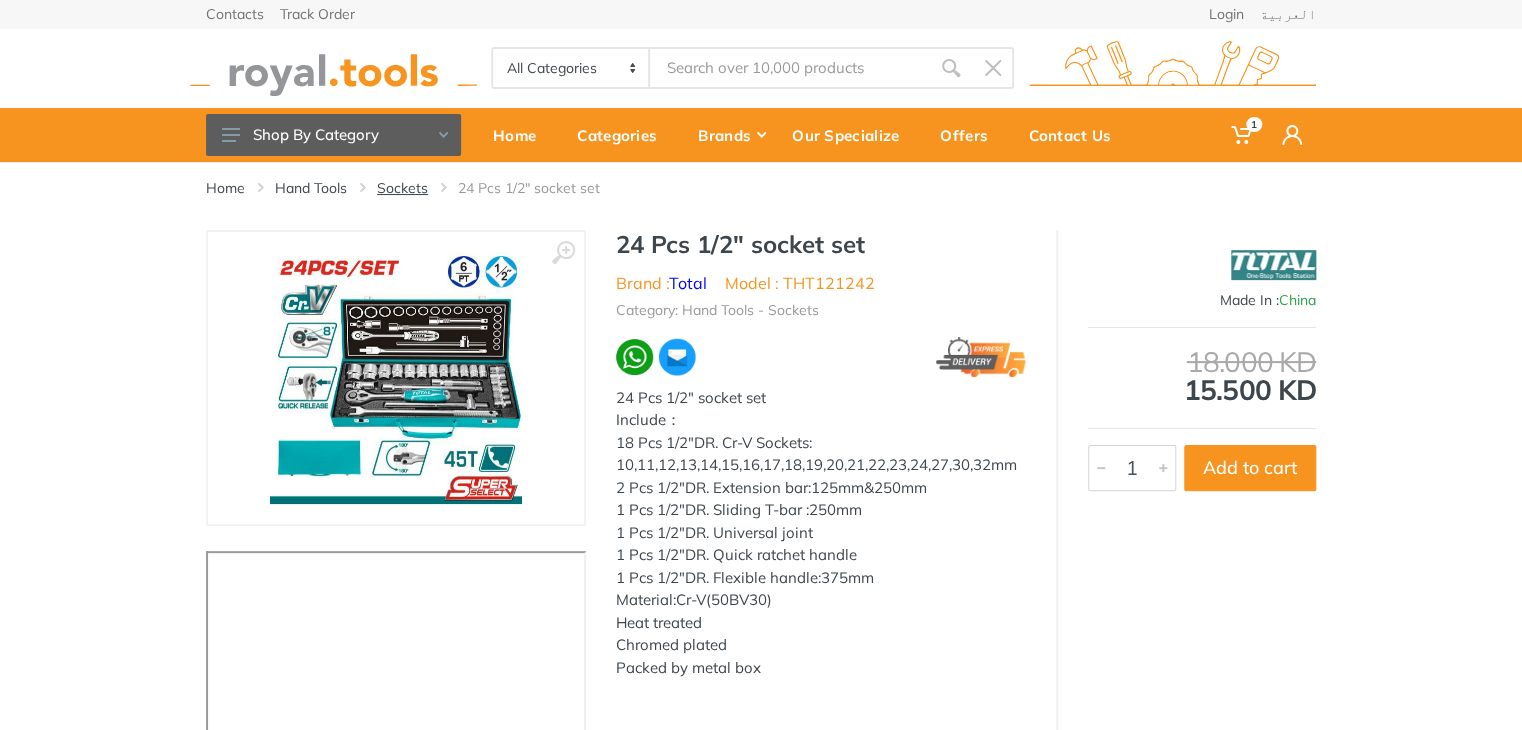 click on "Sockets" at bounding box center [402, 188] 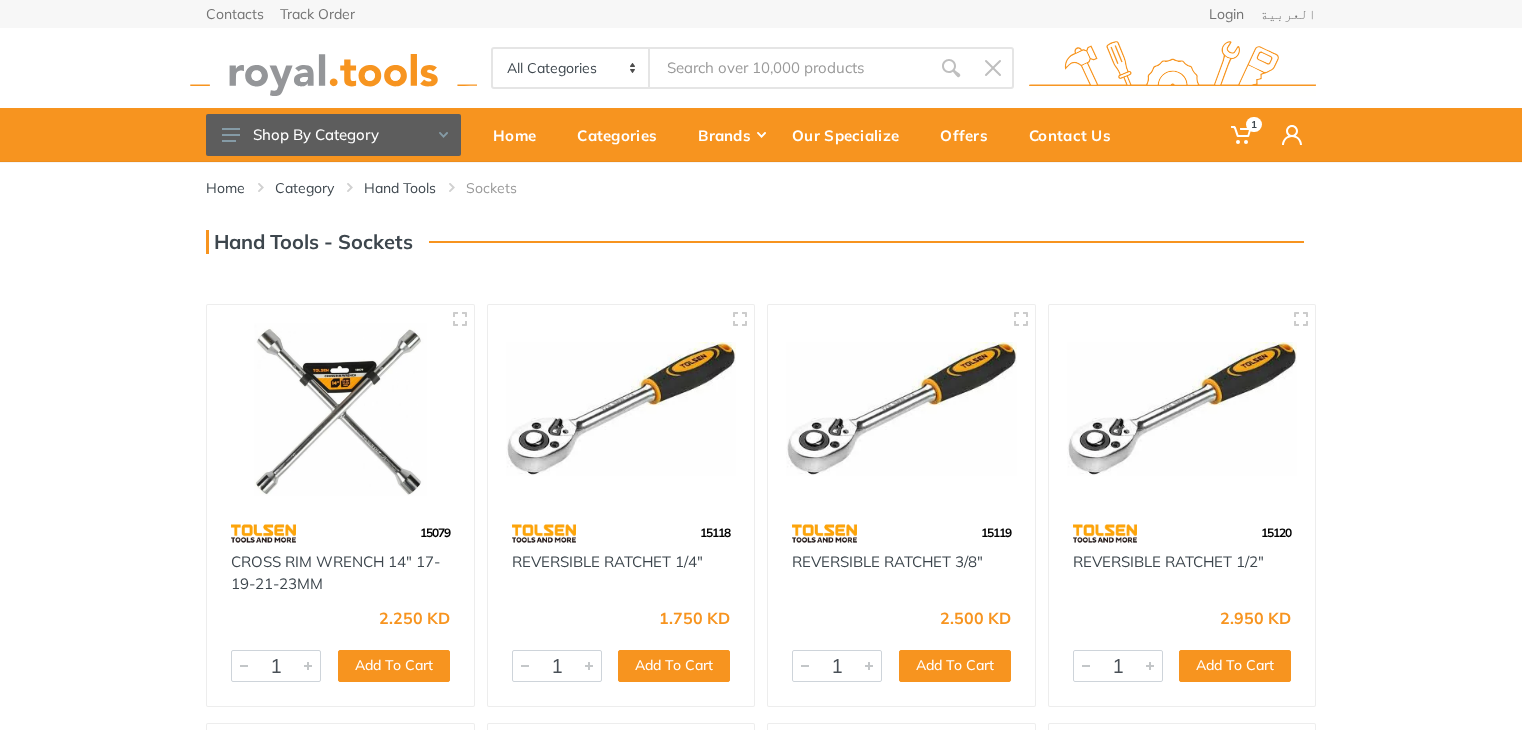 scroll, scrollTop: 0, scrollLeft: 0, axis: both 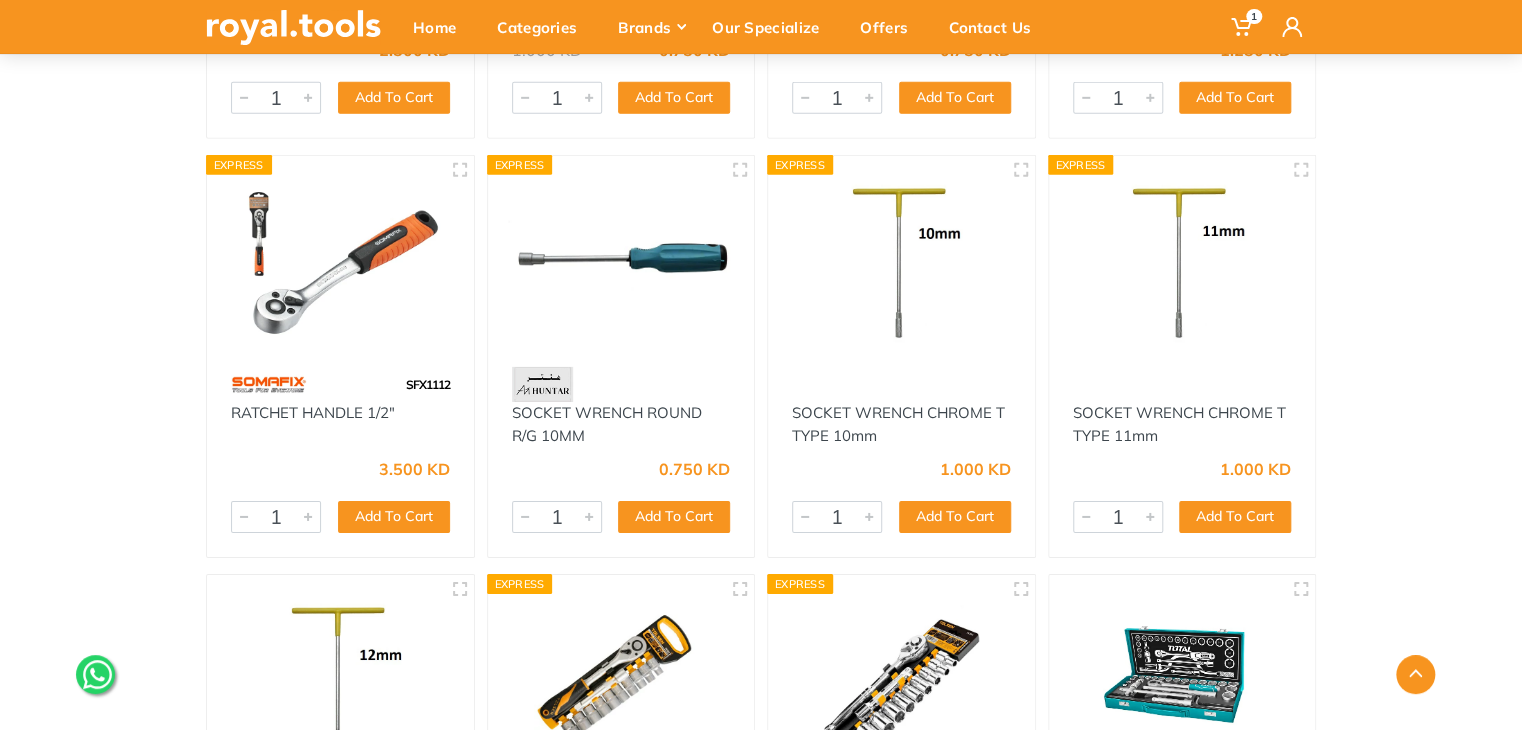 click at bounding box center (340, 260) 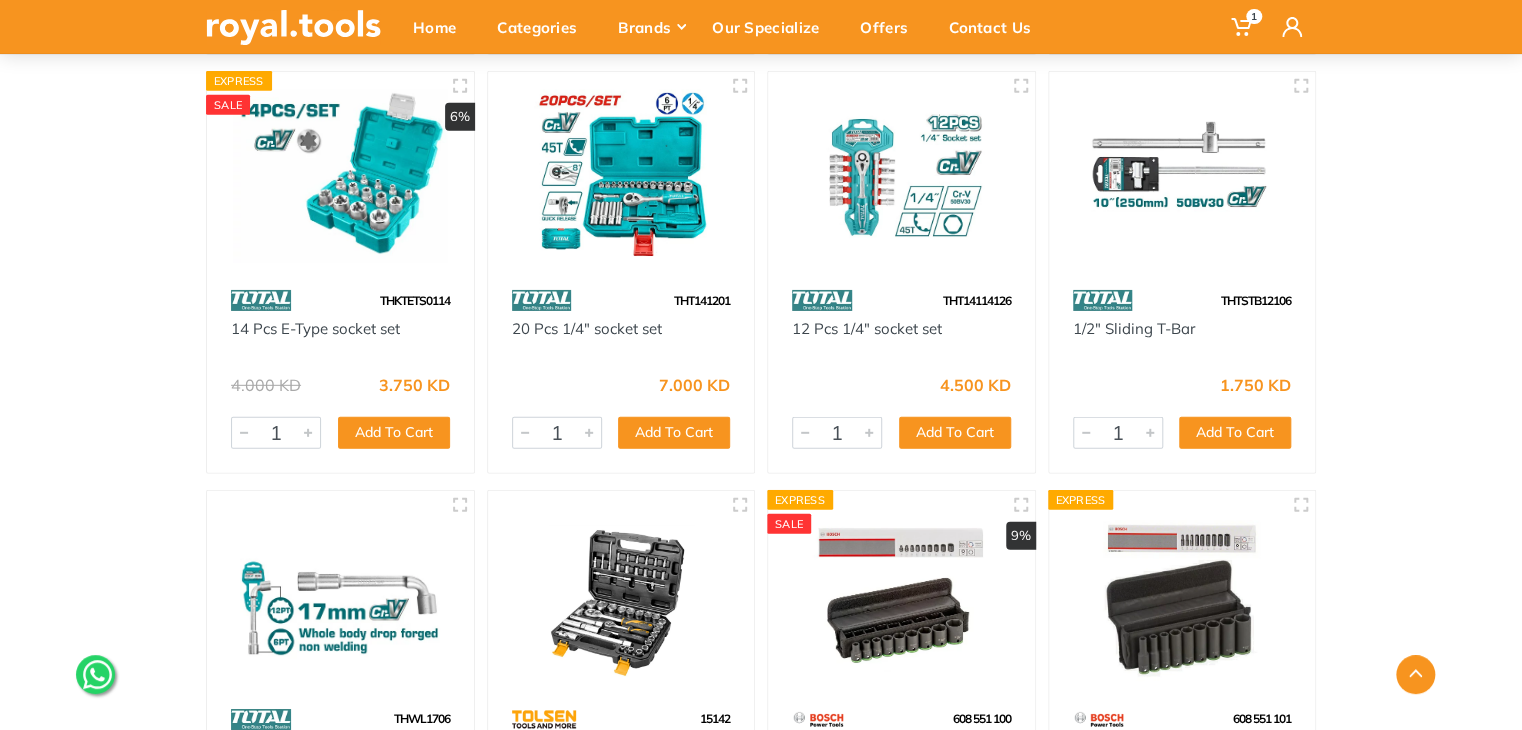 scroll, scrollTop: 6520, scrollLeft: 0, axis: vertical 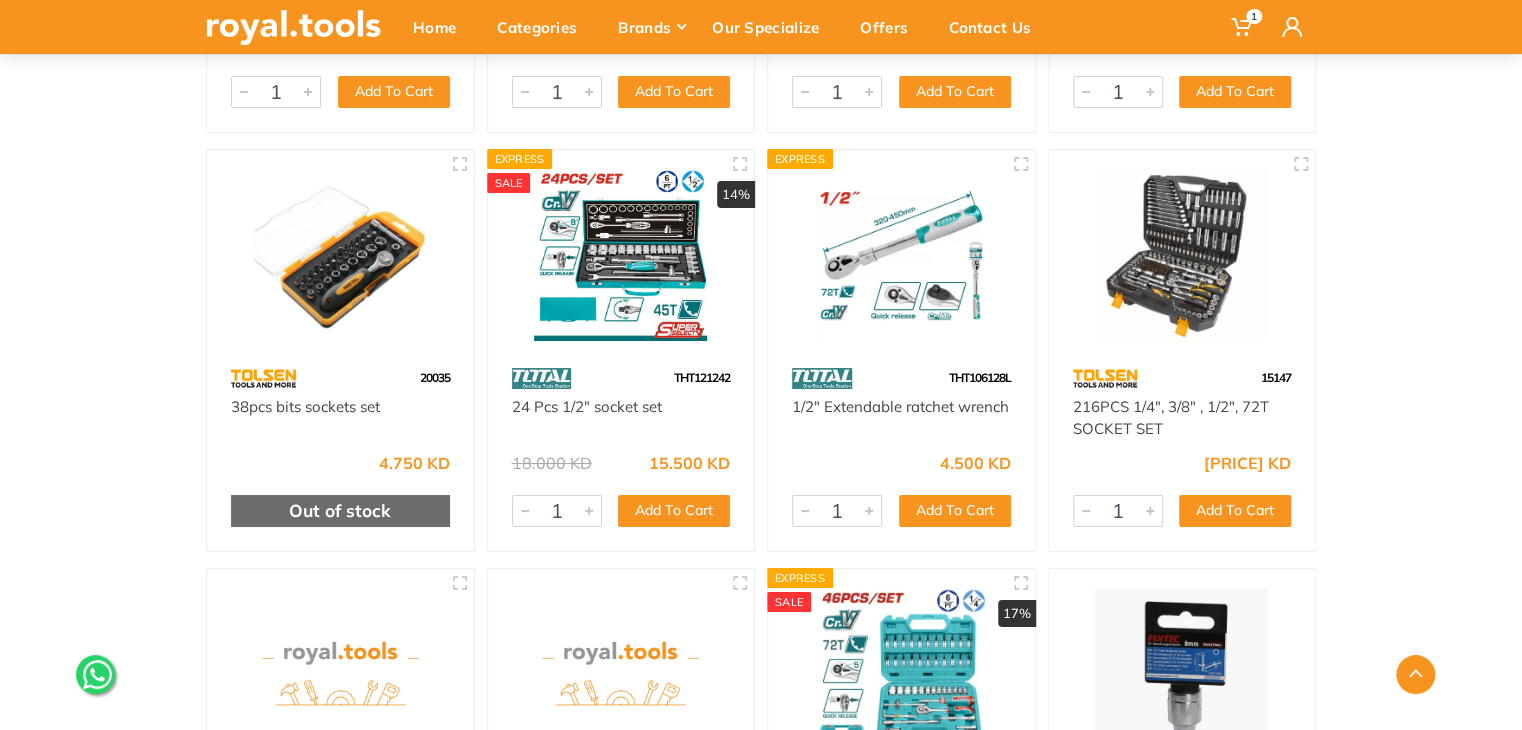 click at bounding box center (901, 254) 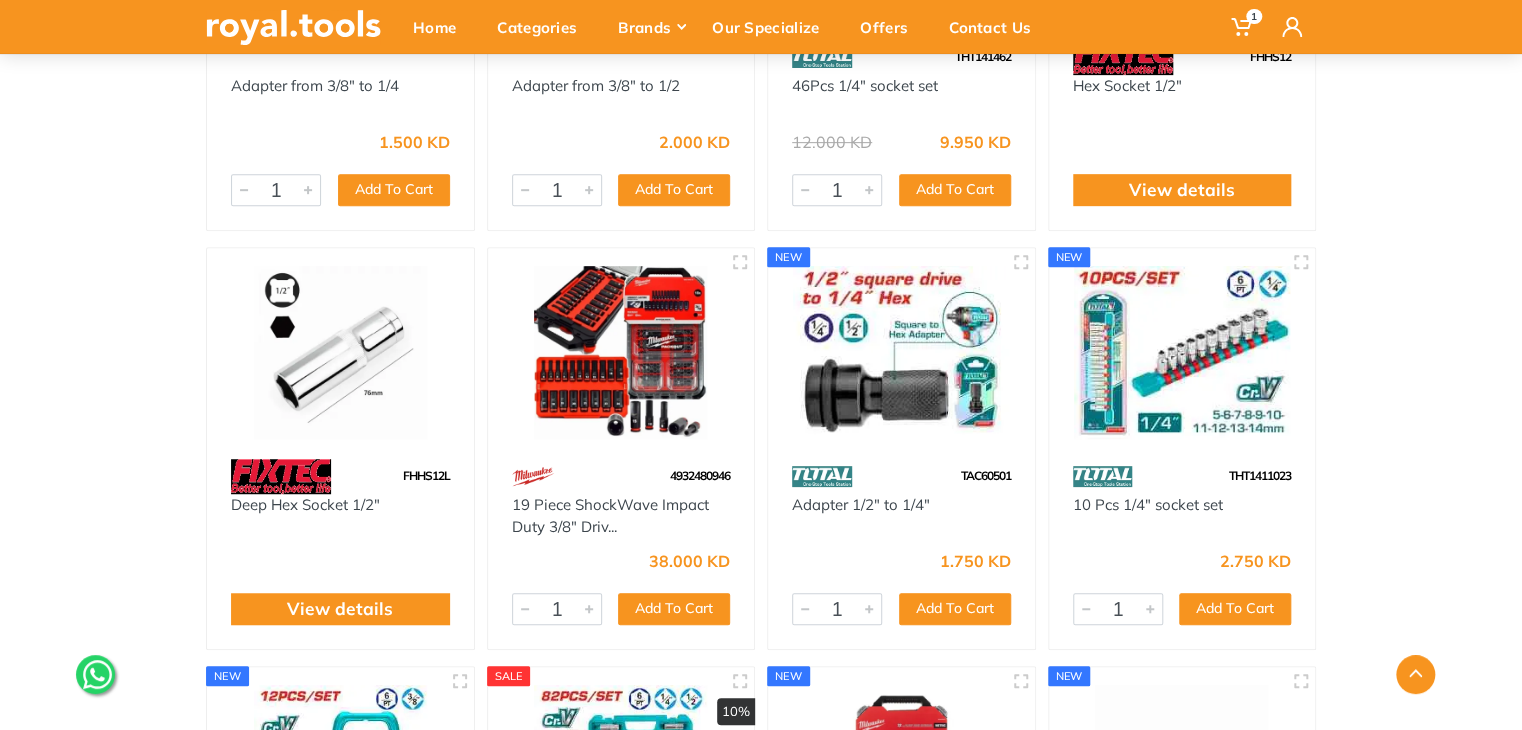 scroll, scrollTop: 8016, scrollLeft: 0, axis: vertical 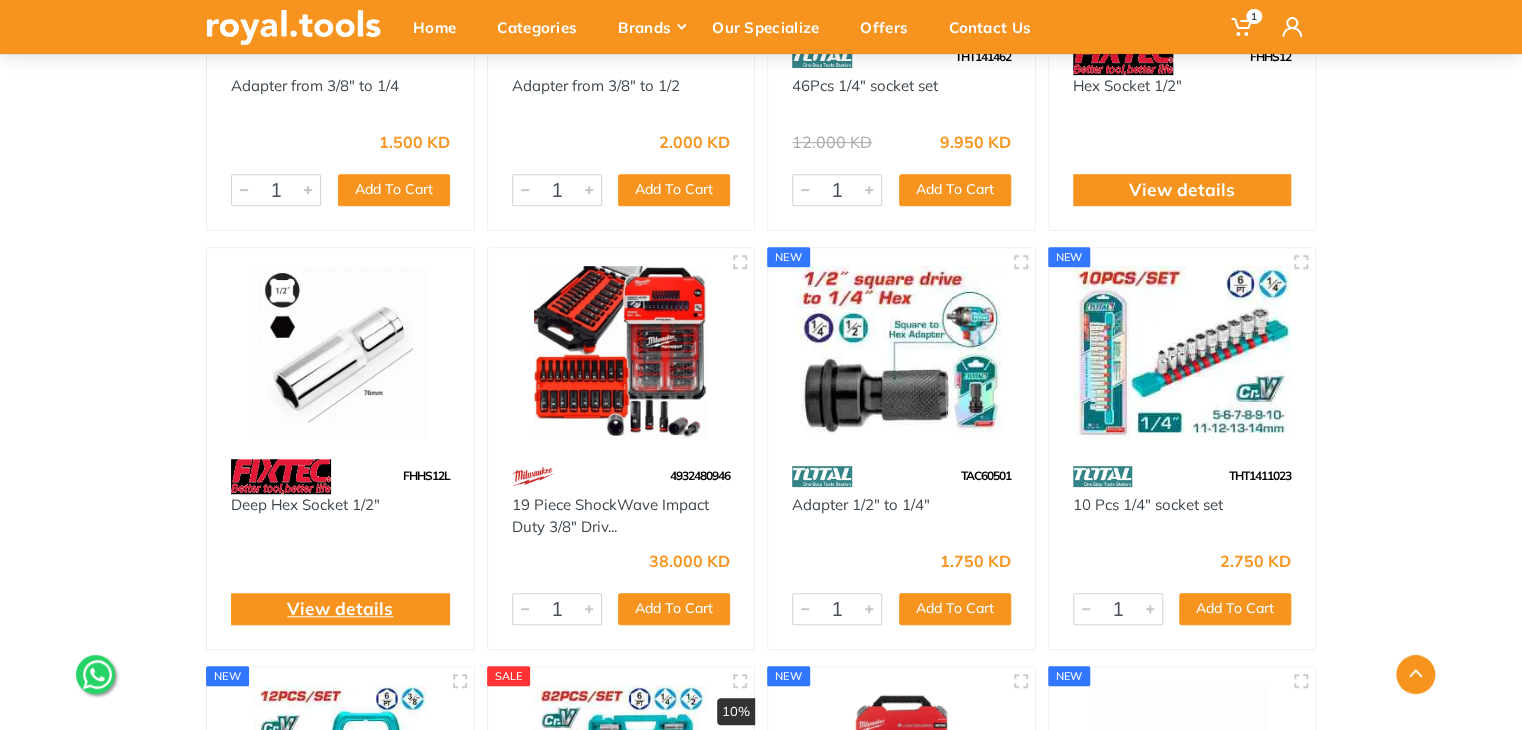 click on "View details" at bounding box center (340, 609) 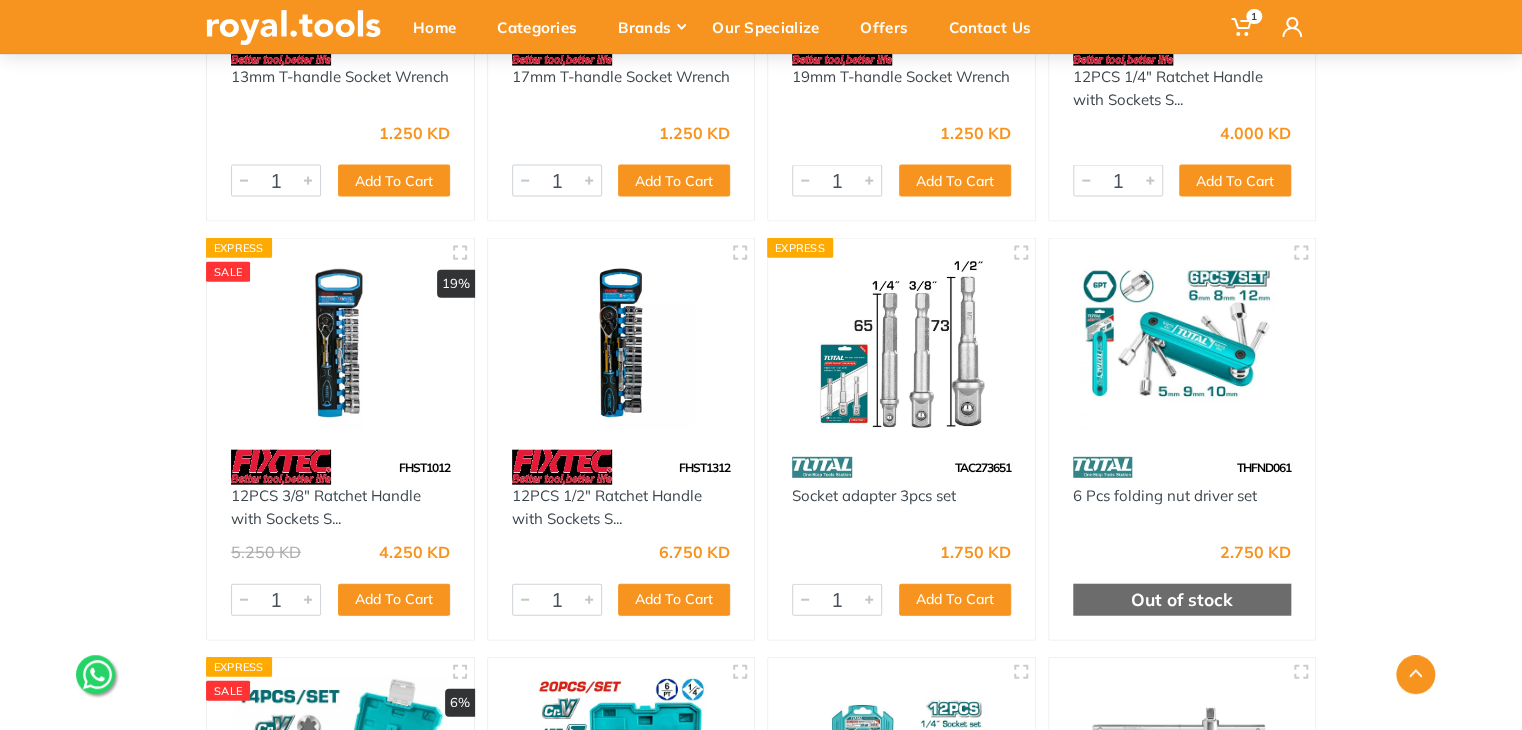 scroll, scrollTop: 5929, scrollLeft: 0, axis: vertical 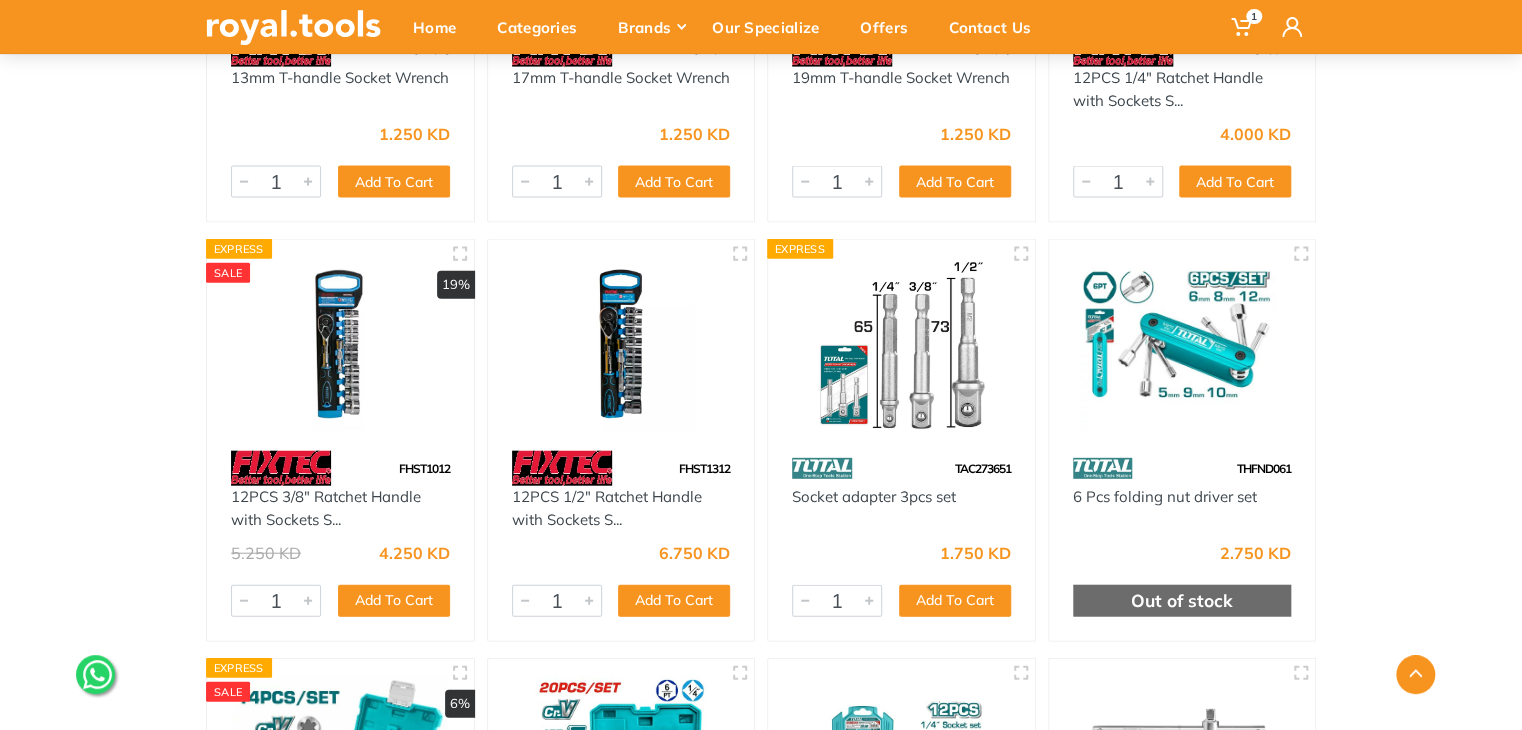 click at bounding box center (621, 344) 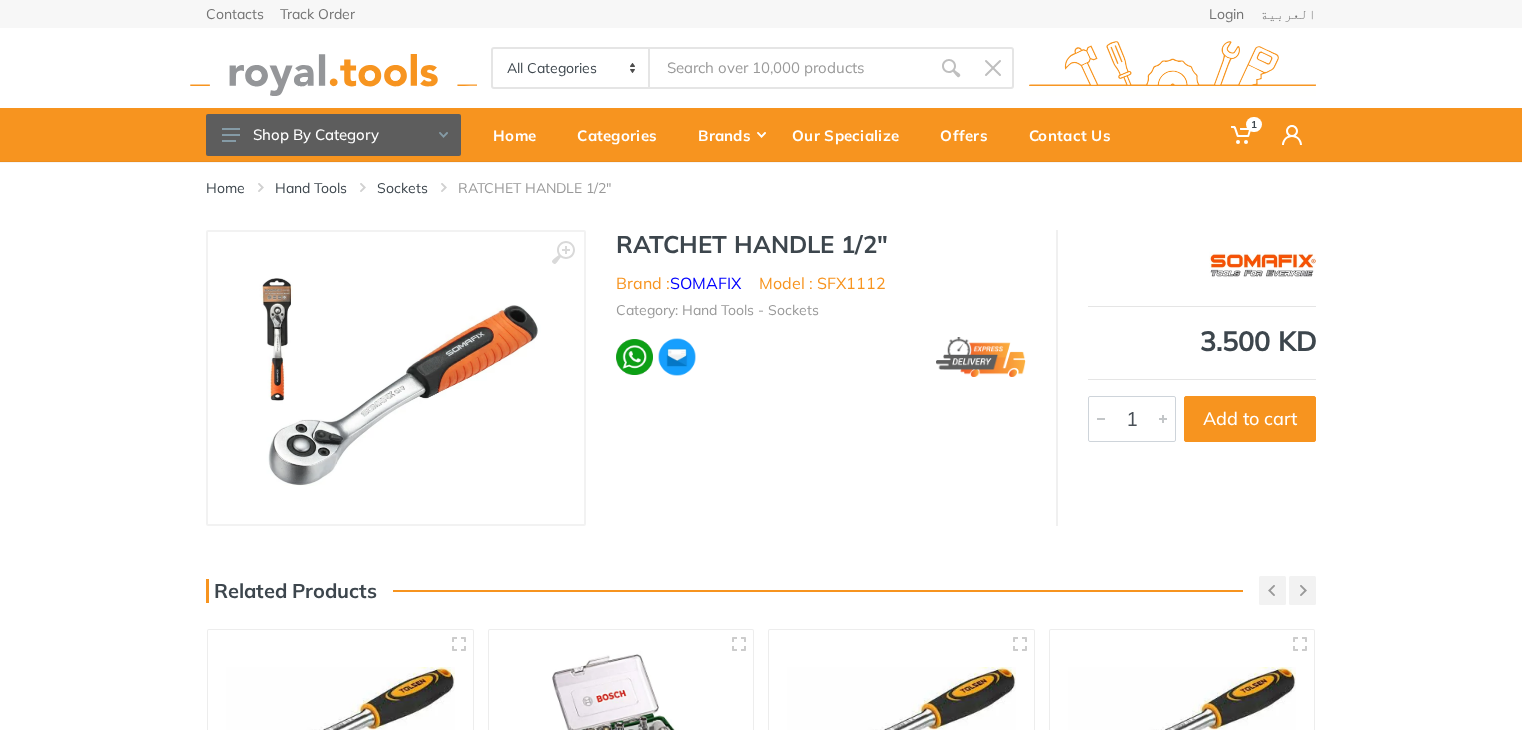 scroll, scrollTop: 0, scrollLeft: 0, axis: both 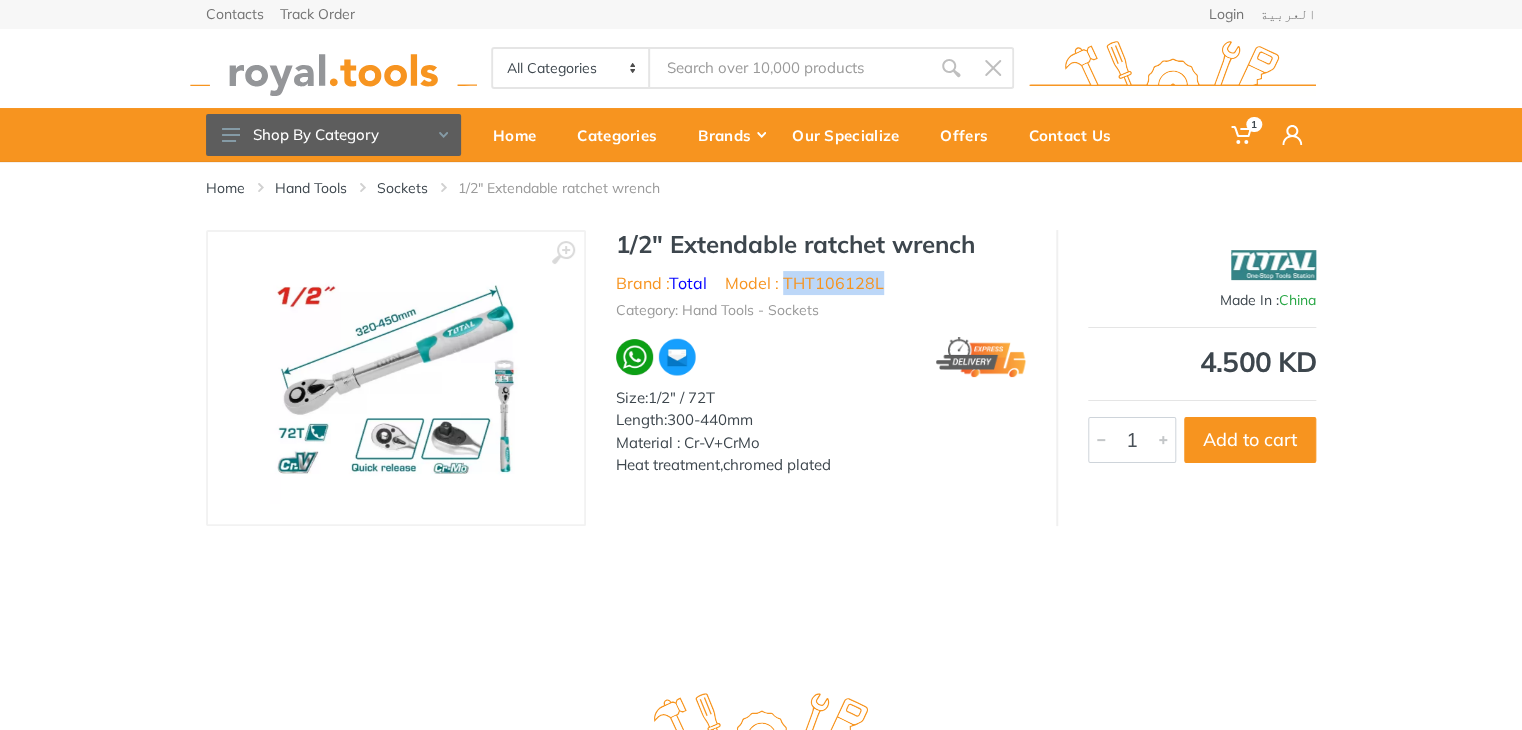 drag, startPoint x: 887, startPoint y: 286, endPoint x: 788, endPoint y: 278, distance: 99.32271 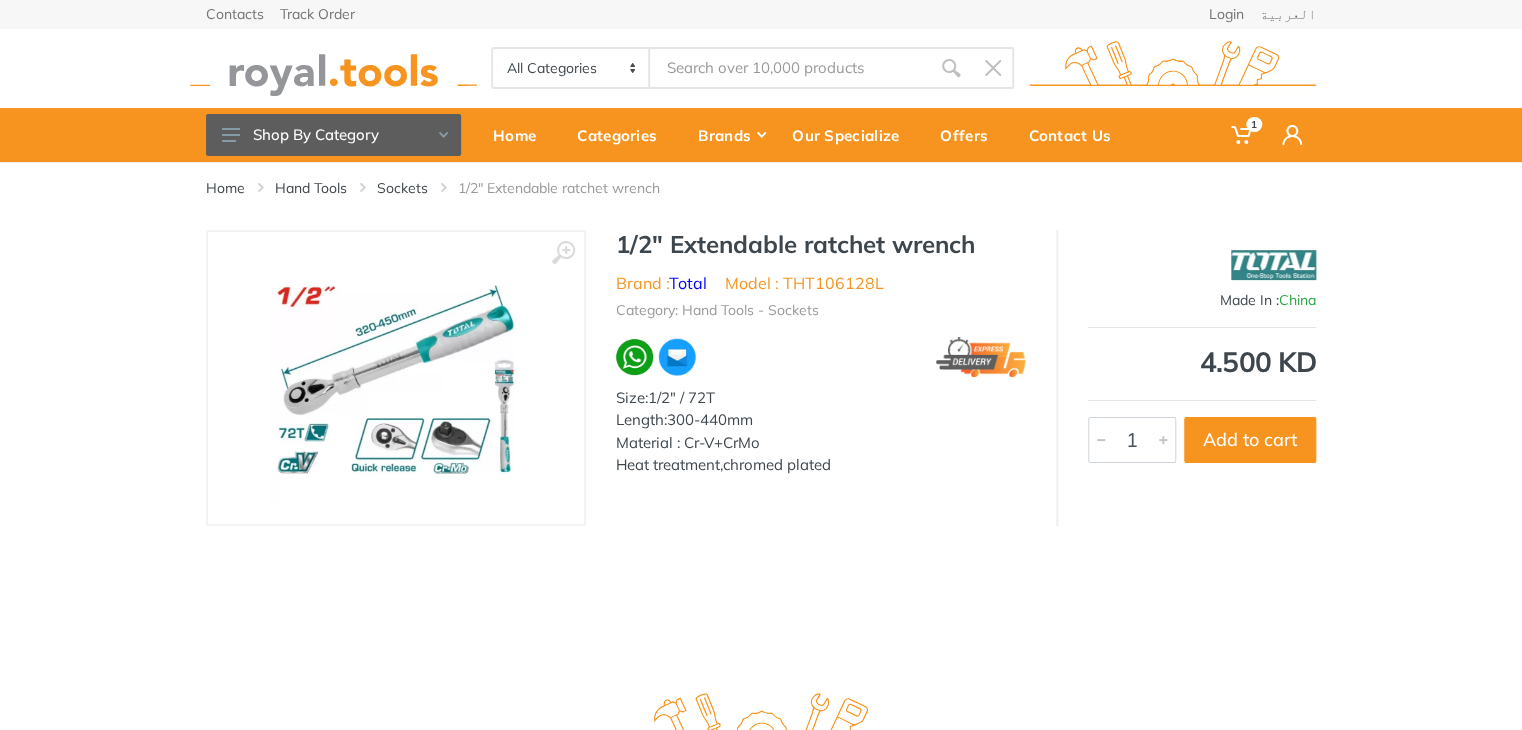 click on "1/2" Extendable ratchet wrench
Brand :  Total
Model : THT106128L
Category: Hand Tools - Sockets
Size:1/2" / 72T Length:300-440mm Material : Cr-V+CrMo Heat treatment,chromed plated" at bounding box center (821, 359) 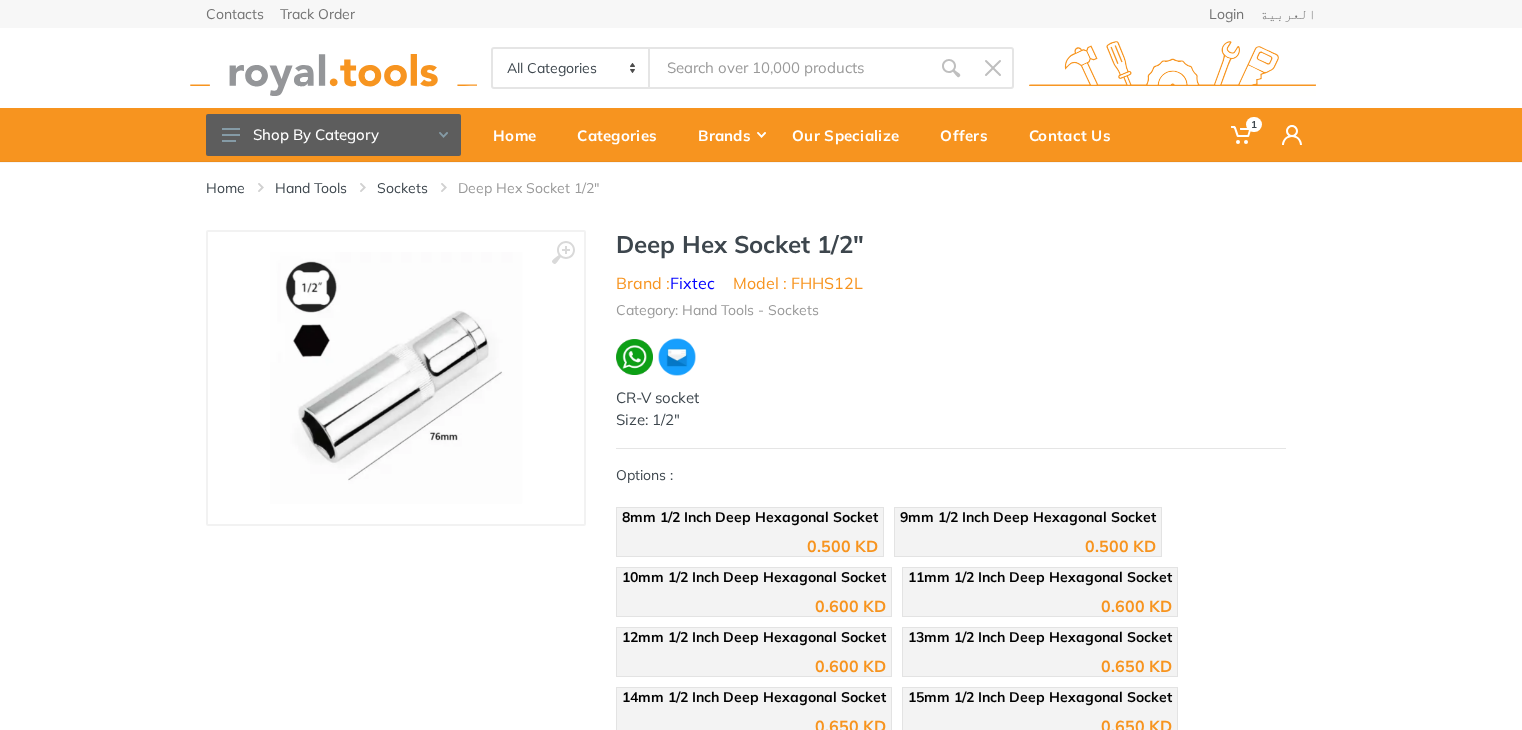 scroll, scrollTop: 0, scrollLeft: 0, axis: both 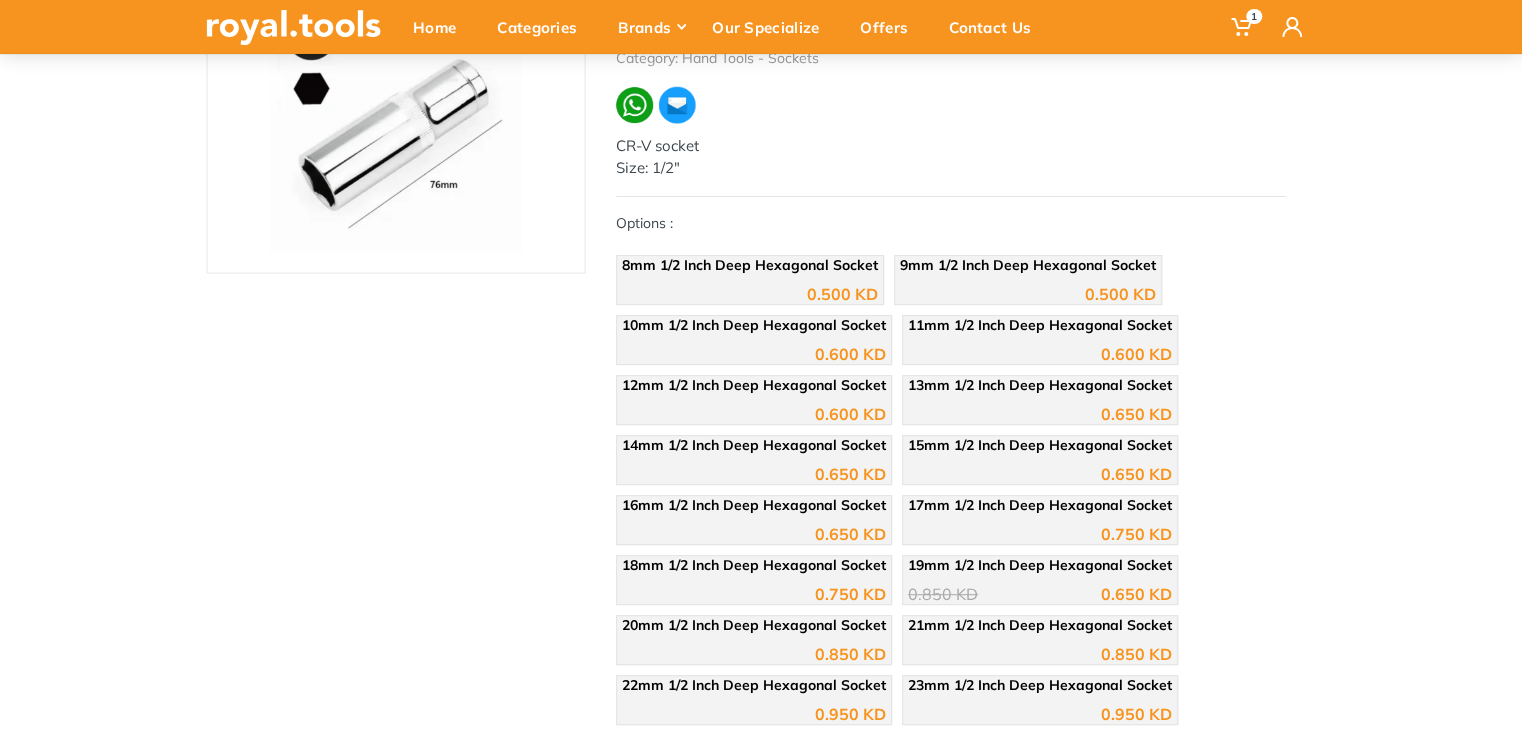 drag, startPoint x: 1535, startPoint y: 242, endPoint x: 1532, endPoint y: 351, distance: 109.041275 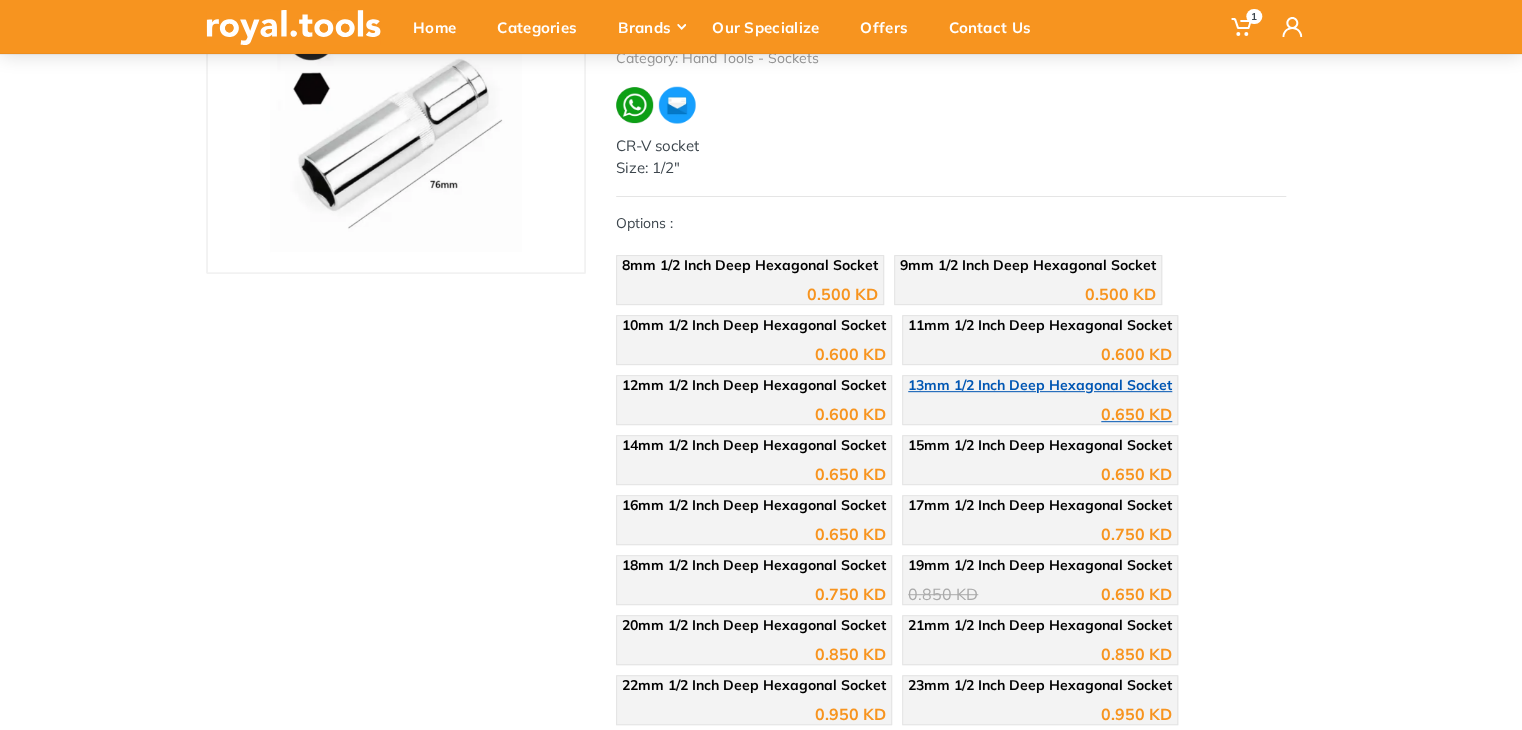 click on "13mm 1/2 Inch Deep Hexagonal Socket" at bounding box center [1040, 385] 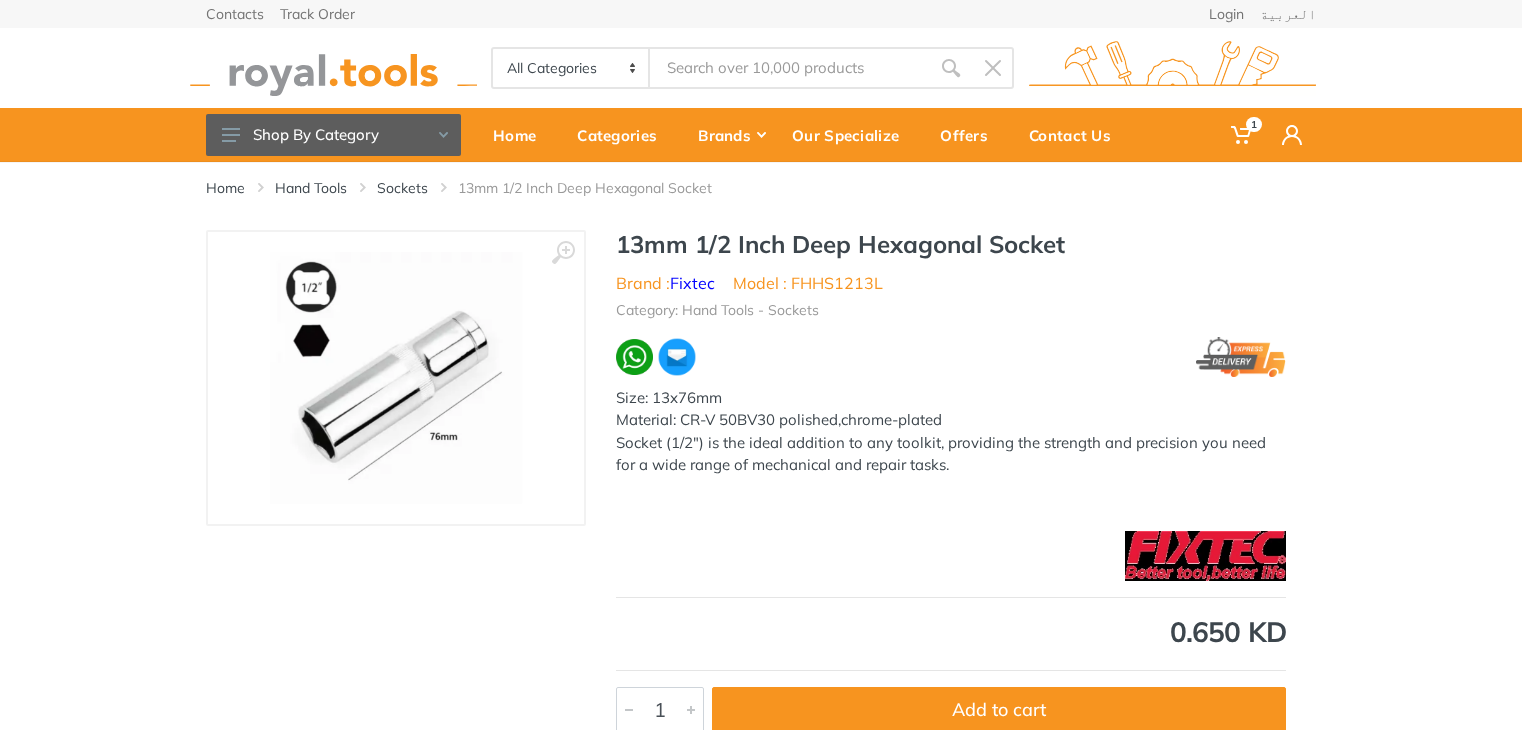 scroll, scrollTop: 0, scrollLeft: 0, axis: both 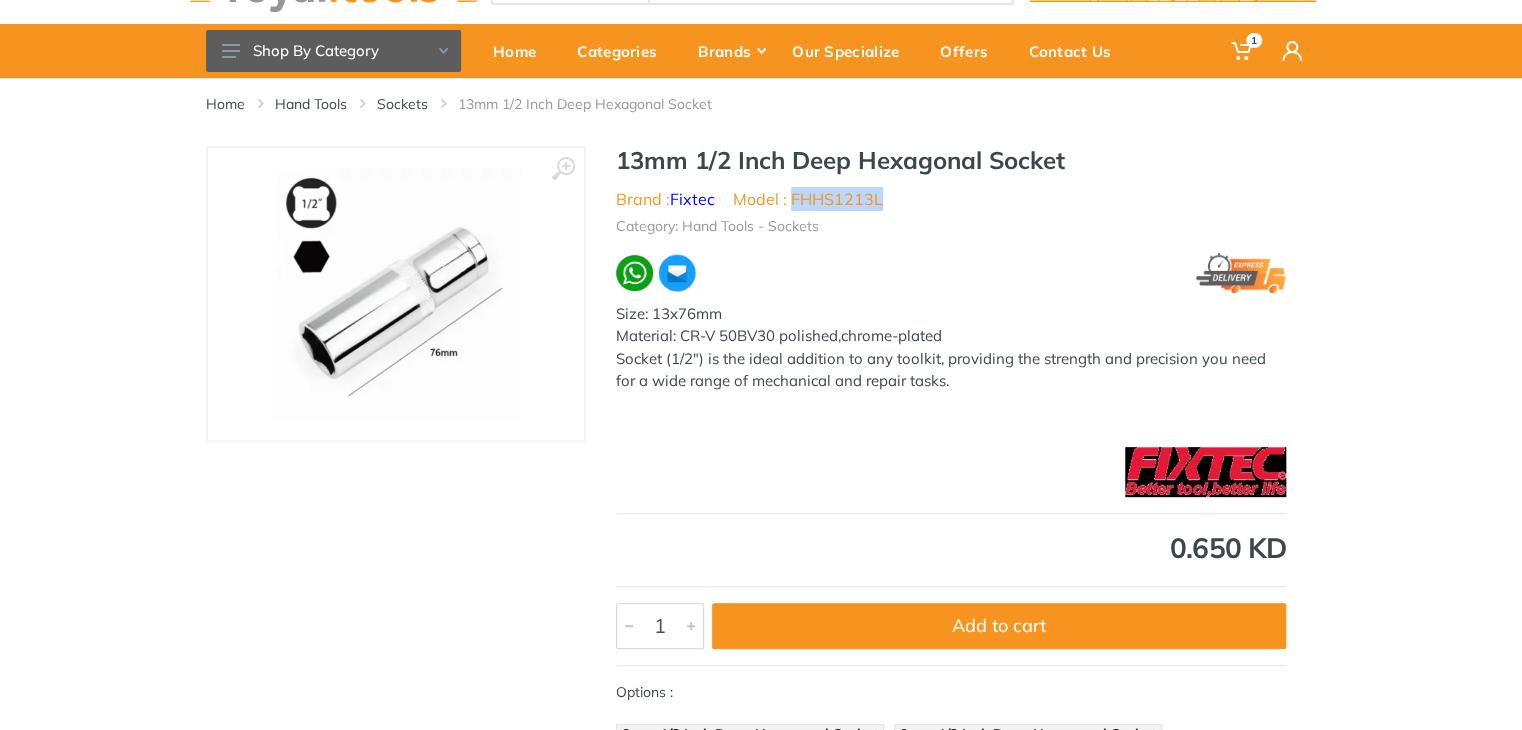 drag, startPoint x: 900, startPoint y: 198, endPoint x: 789, endPoint y: 201, distance: 111.040535 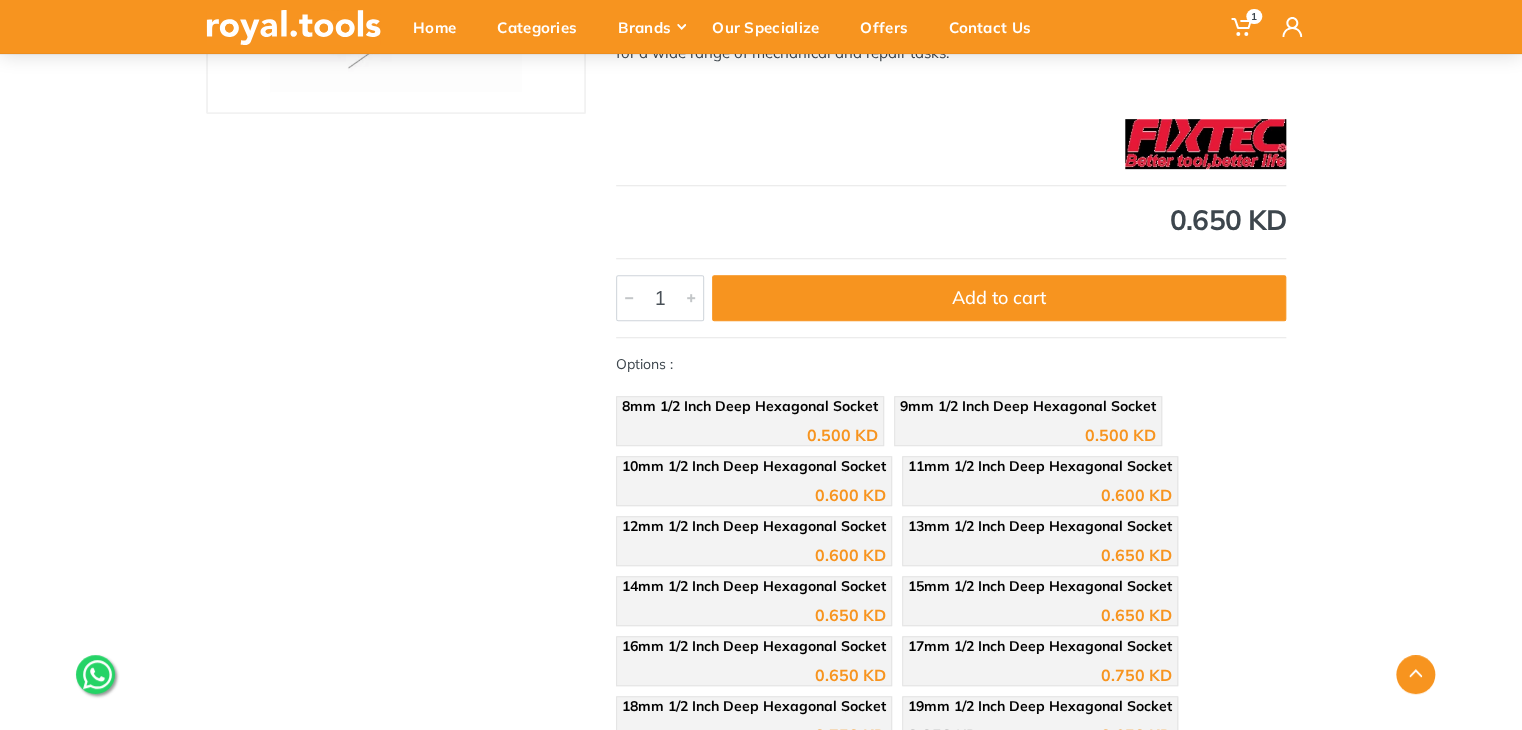 scroll, scrollTop: 536, scrollLeft: 0, axis: vertical 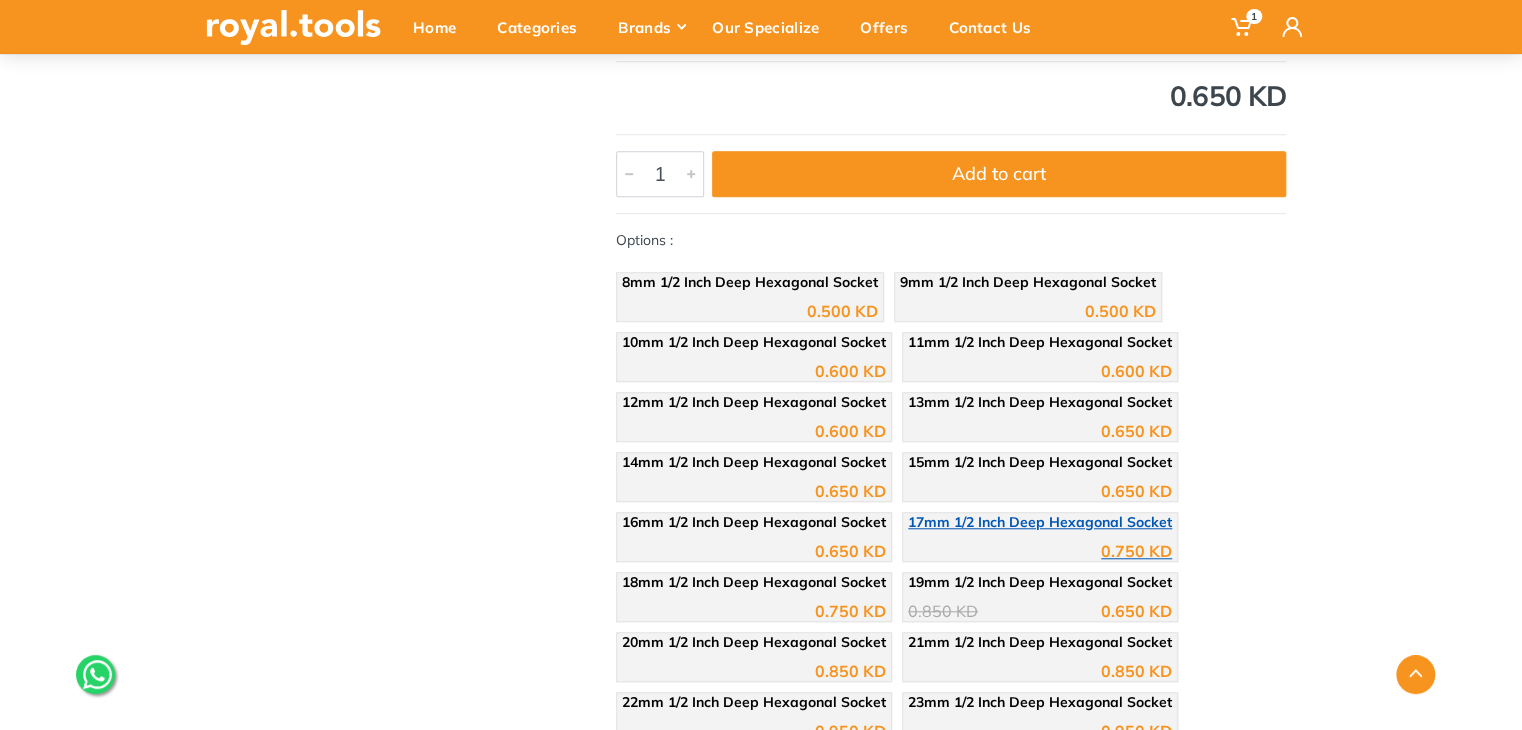 click on "17mm 1/2 Inch Deep Hexagonal Socket" at bounding box center (1040, 522) 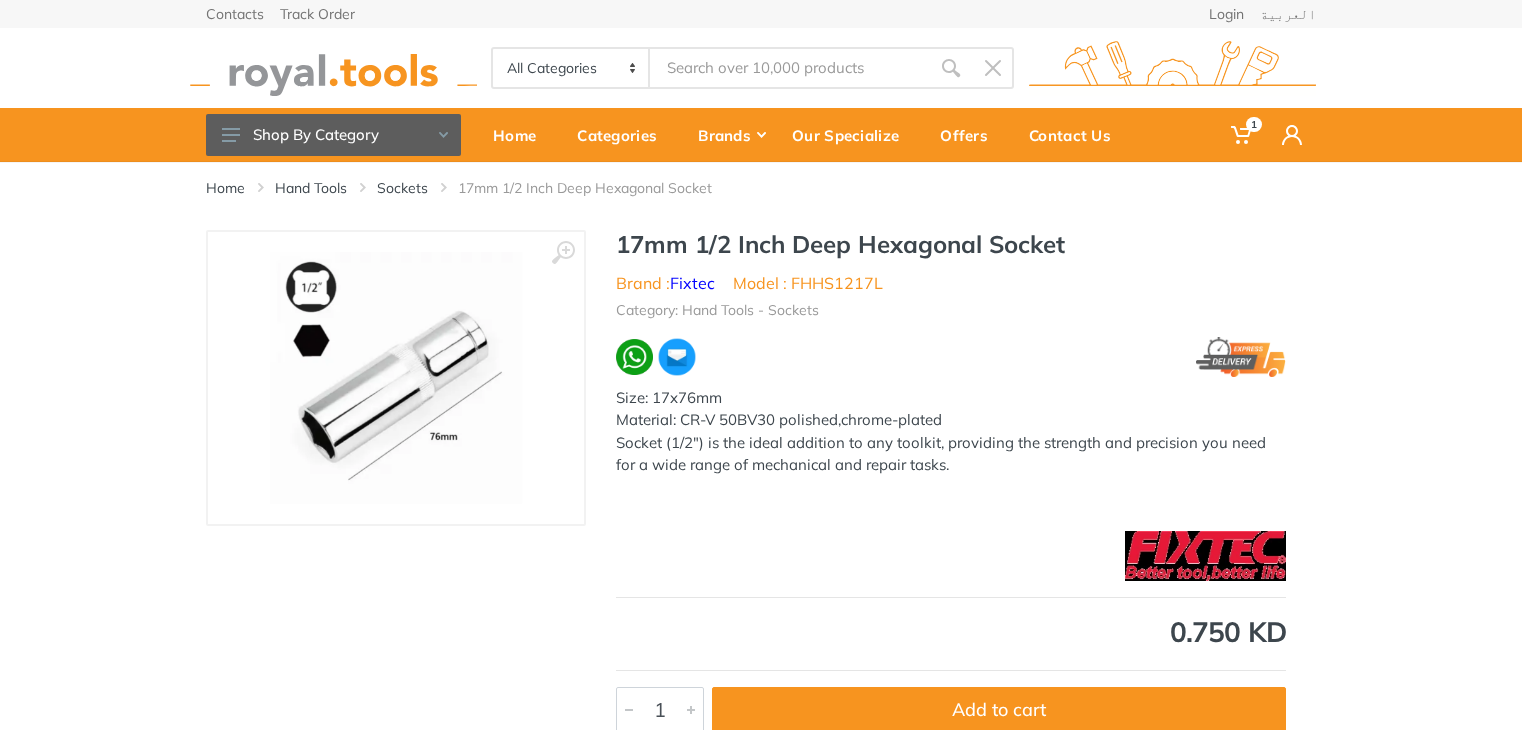 scroll, scrollTop: 0, scrollLeft: 0, axis: both 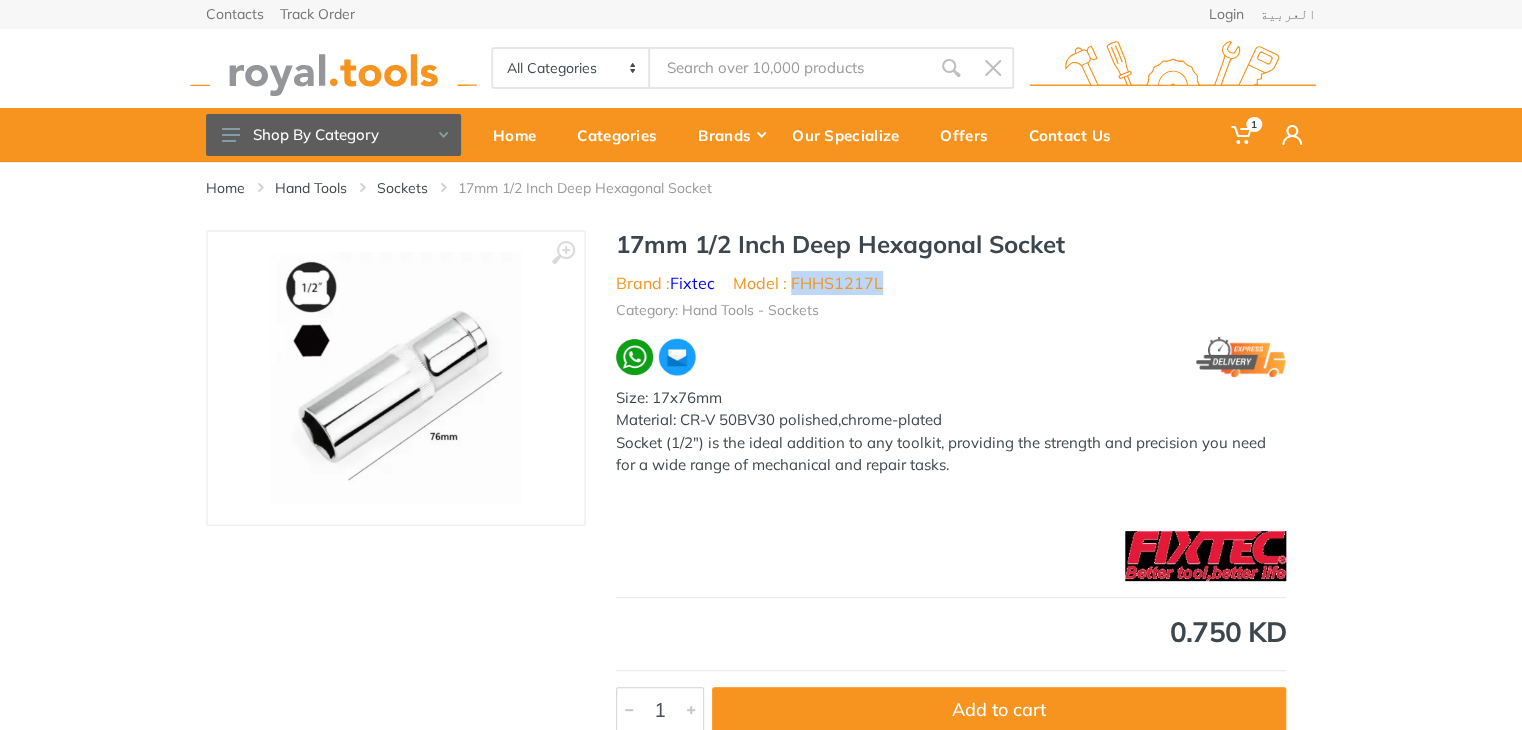 drag, startPoint x: 883, startPoint y: 278, endPoint x: 792, endPoint y: 276, distance: 91.02197 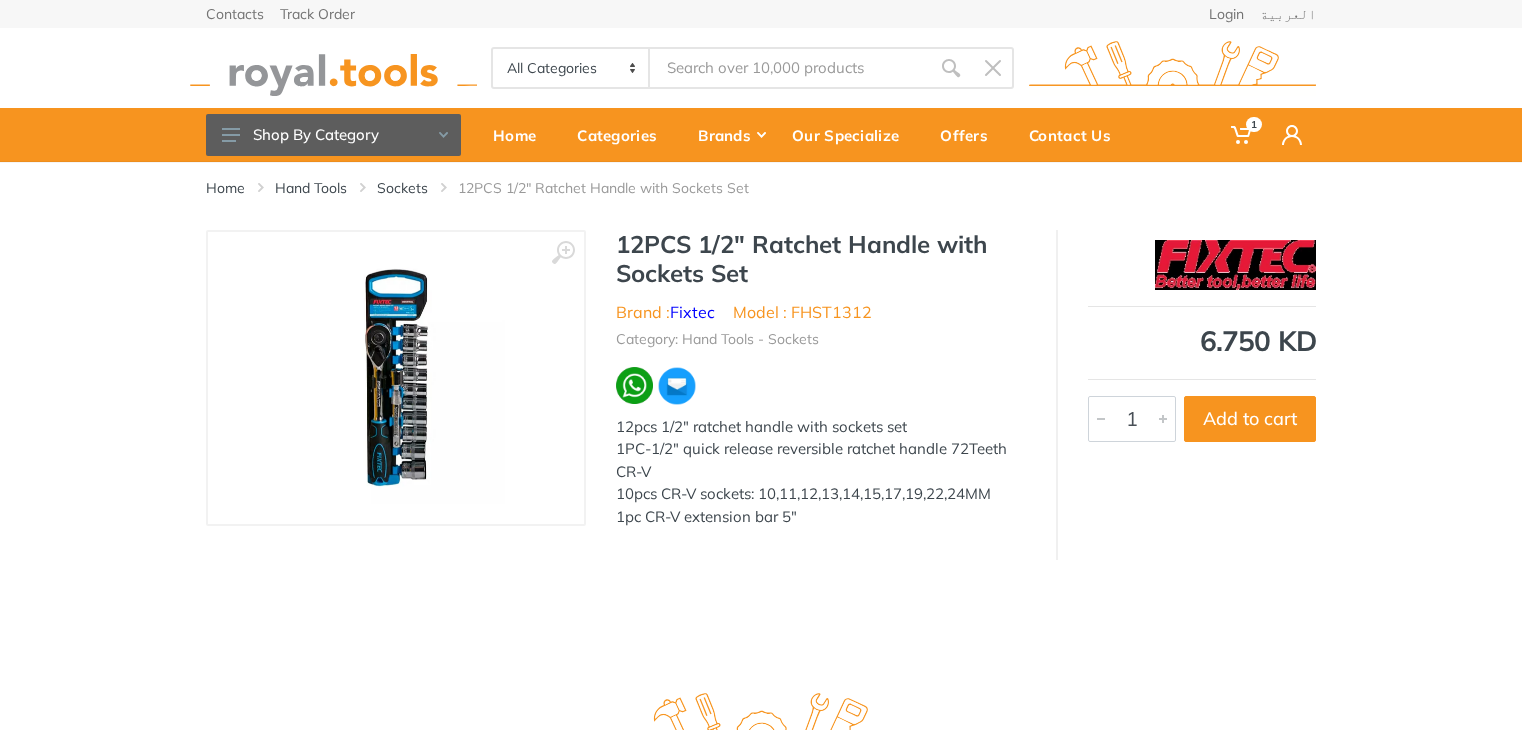 scroll, scrollTop: 0, scrollLeft: 0, axis: both 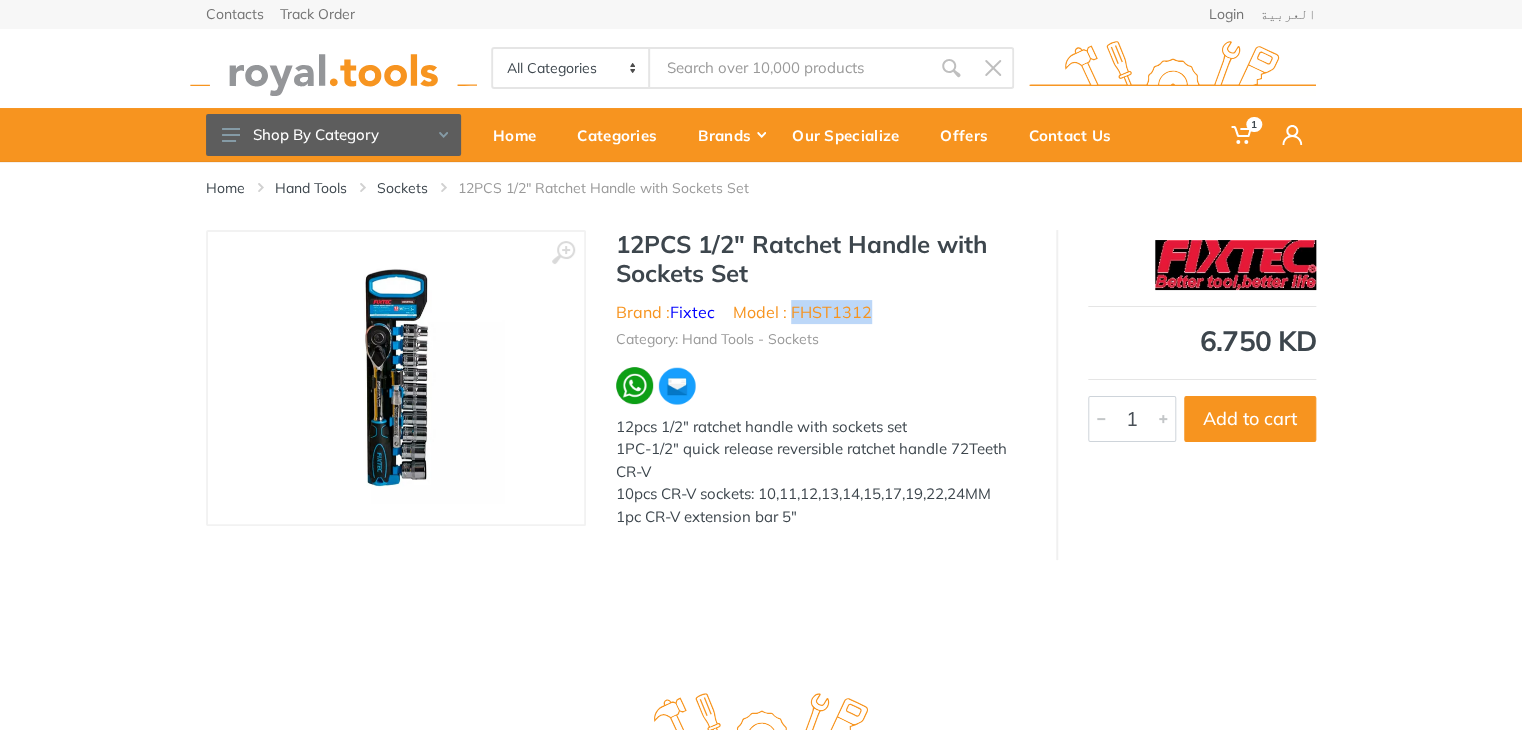 drag, startPoint x: 871, startPoint y: 305, endPoint x: 795, endPoint y: 302, distance: 76.05919 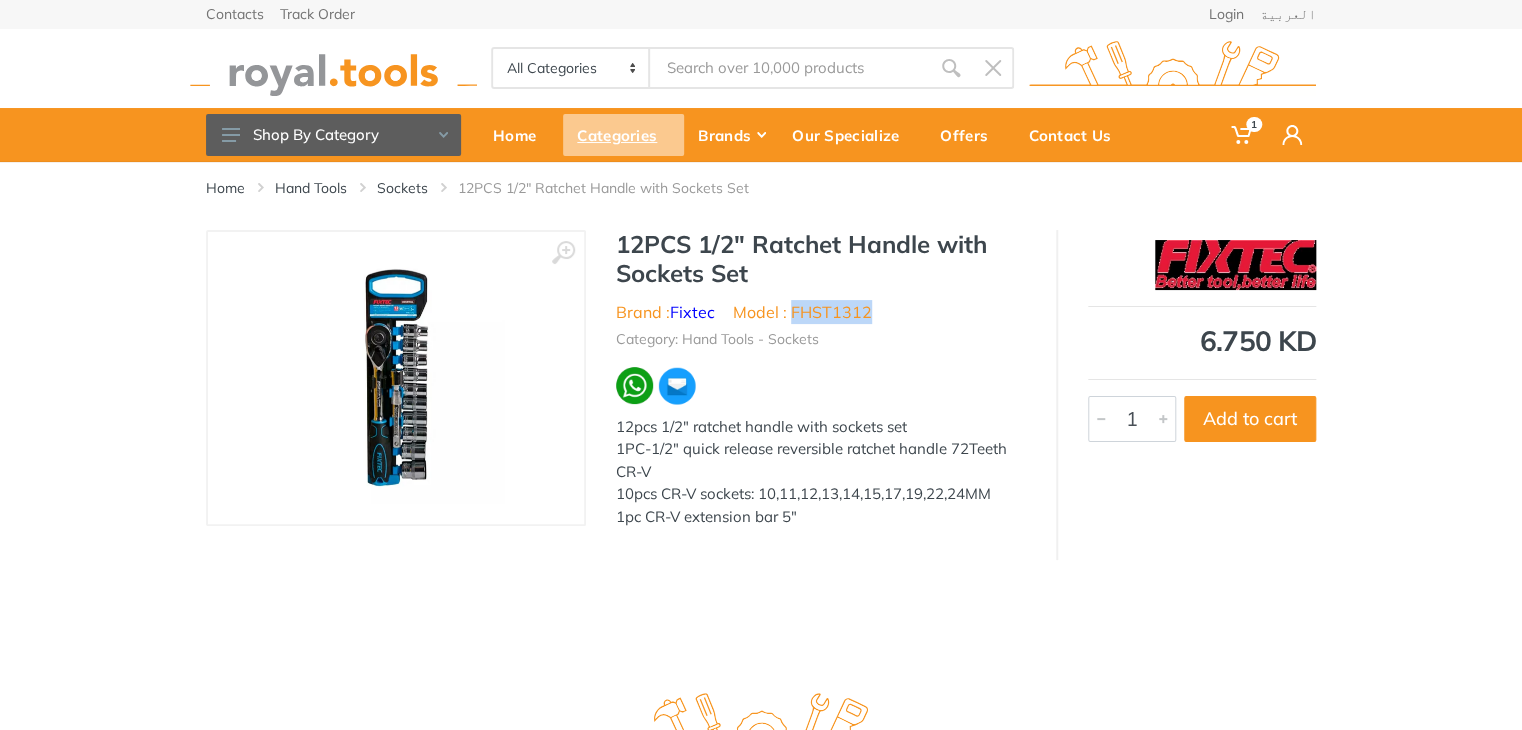 click on "Categories" at bounding box center [623, 135] 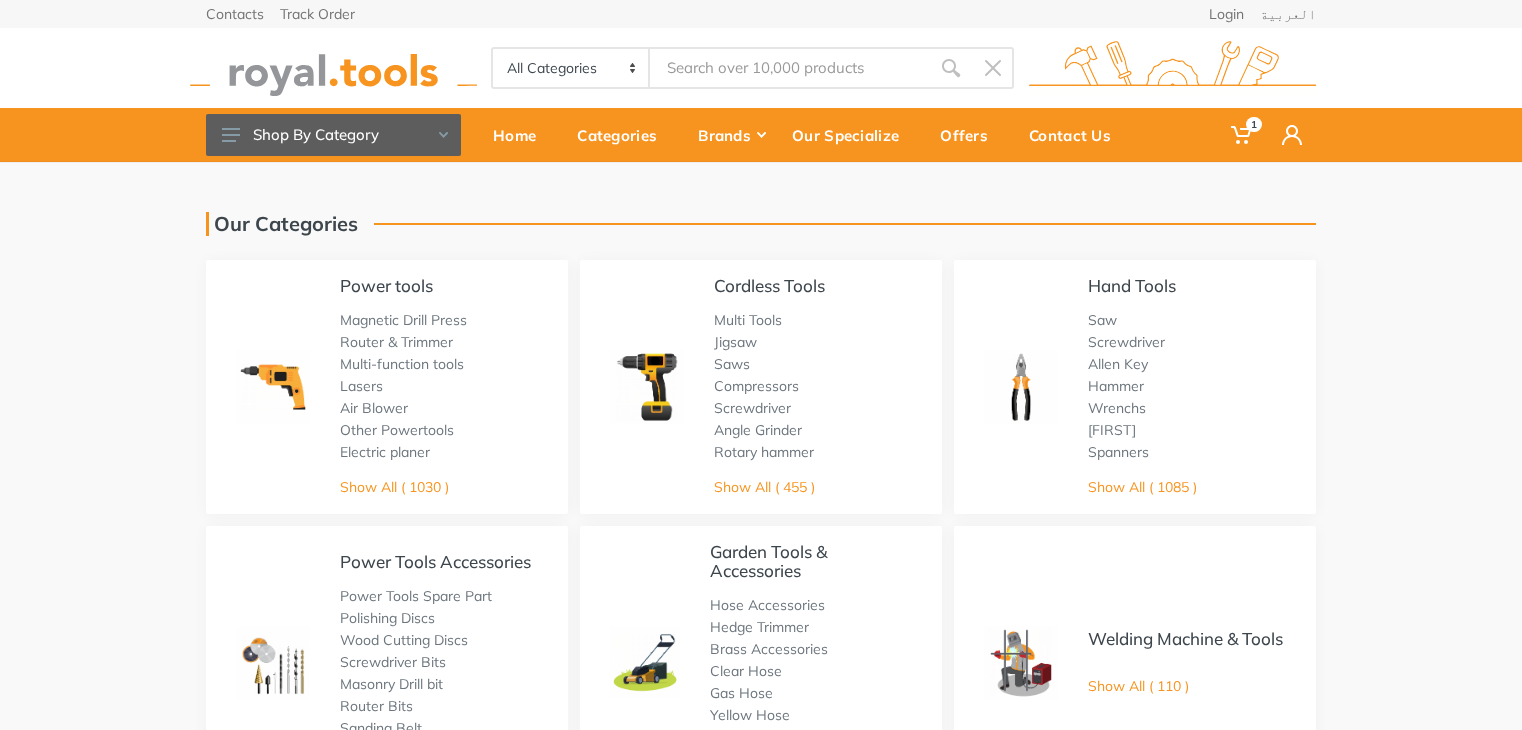 scroll, scrollTop: 0, scrollLeft: 0, axis: both 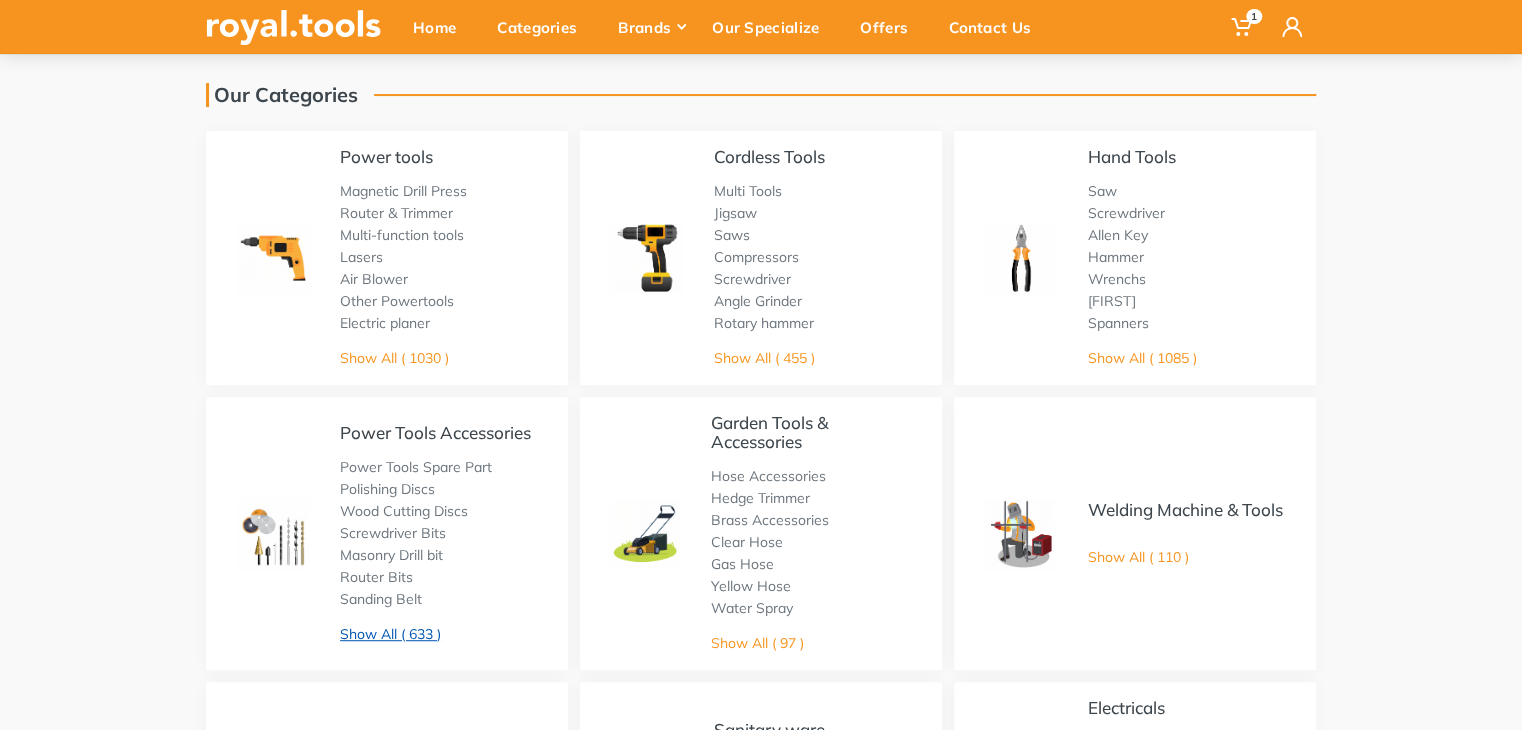 click on "Show All ( 633 )" at bounding box center [390, 634] 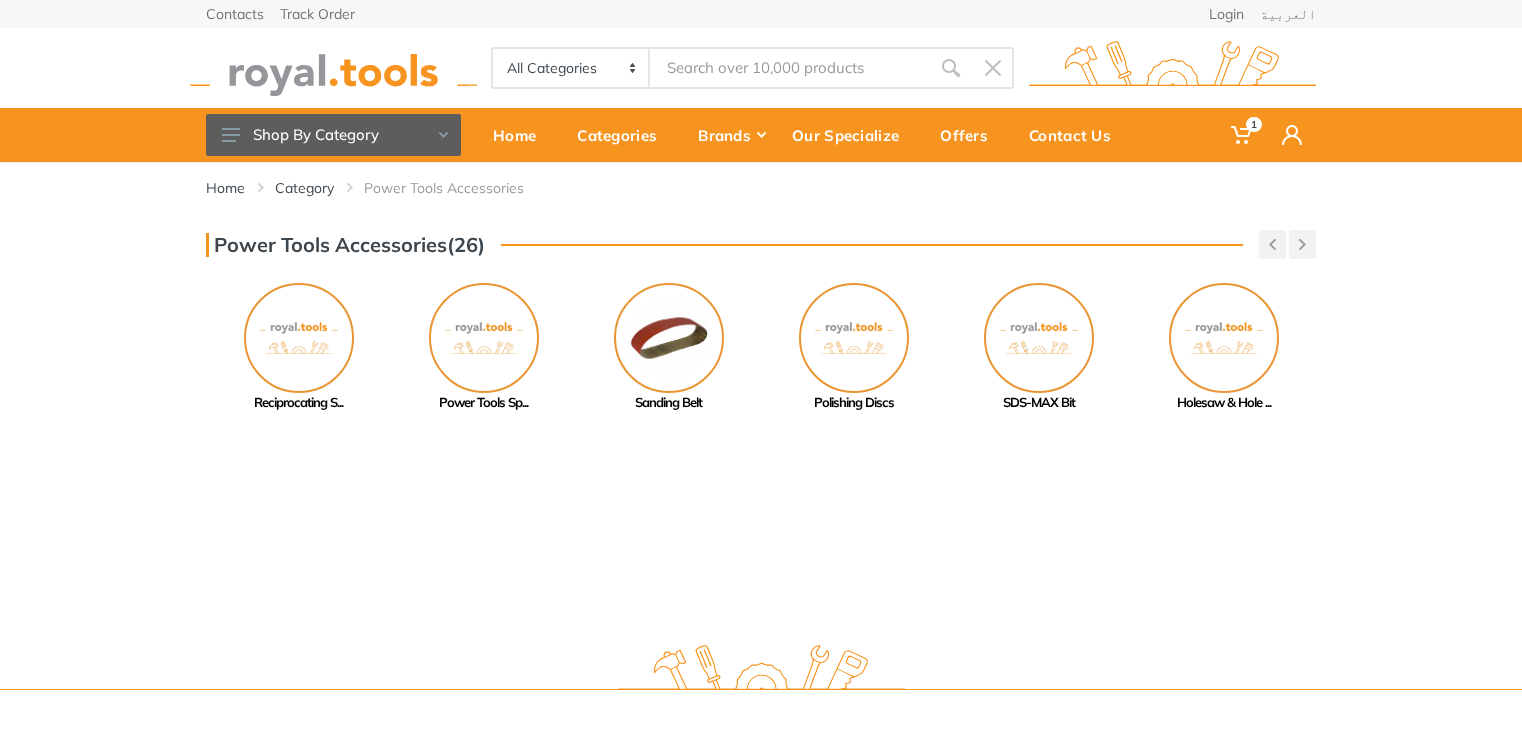 scroll, scrollTop: 0, scrollLeft: 0, axis: both 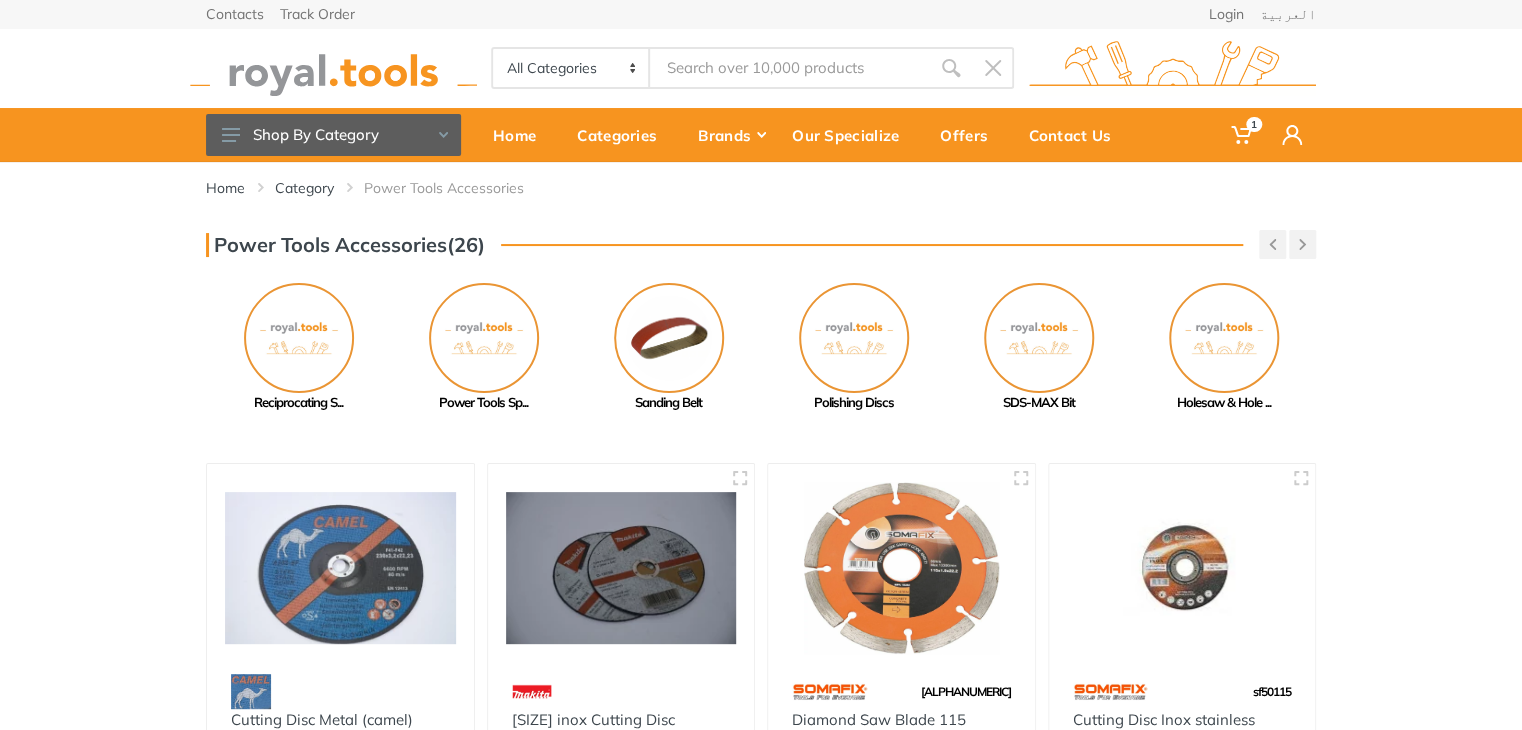 click on "All Categories
Power tools
Cordless Tools
Hand Tools
Power Tools Accessories
Sanitary ware" at bounding box center (761, 68) 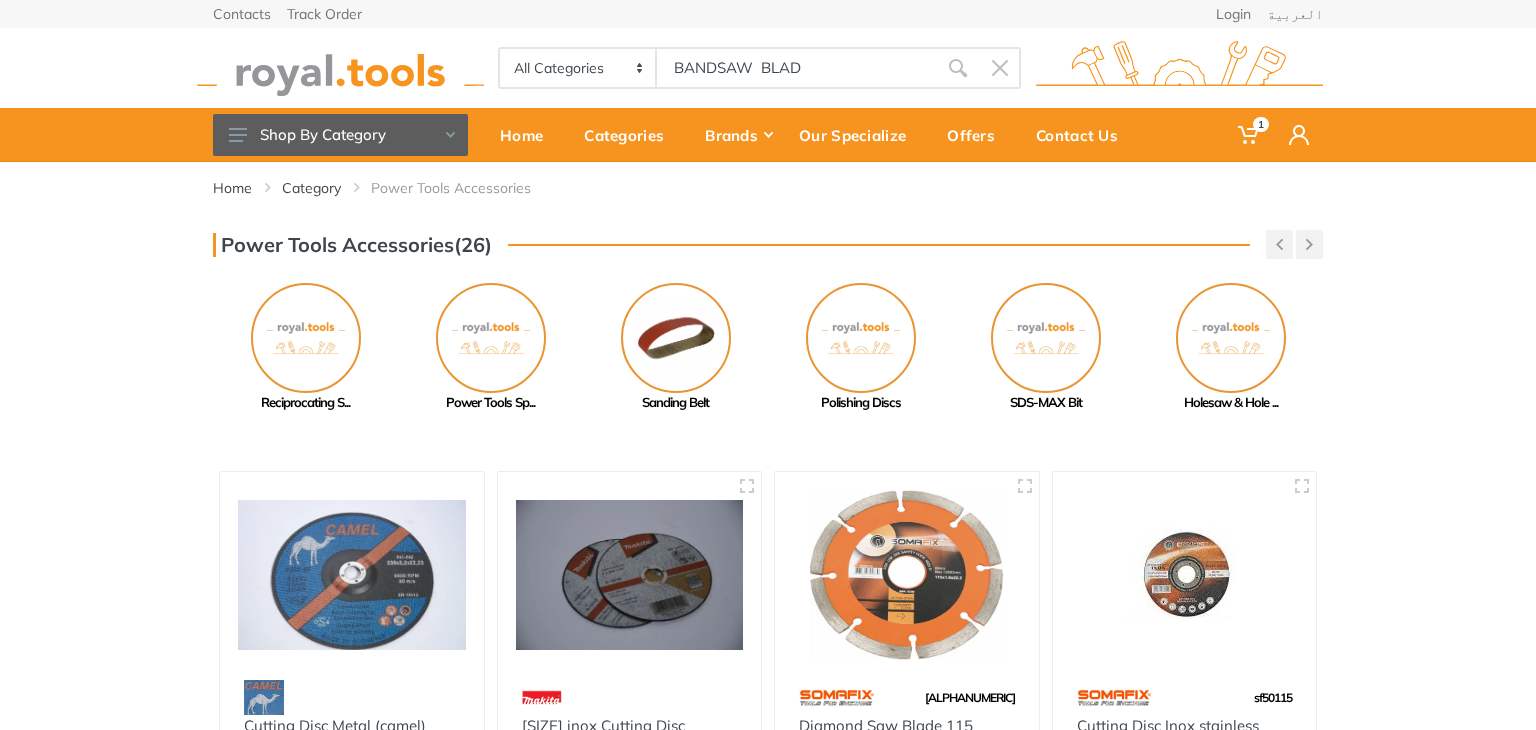 type on "BANDSAW  BLAD" 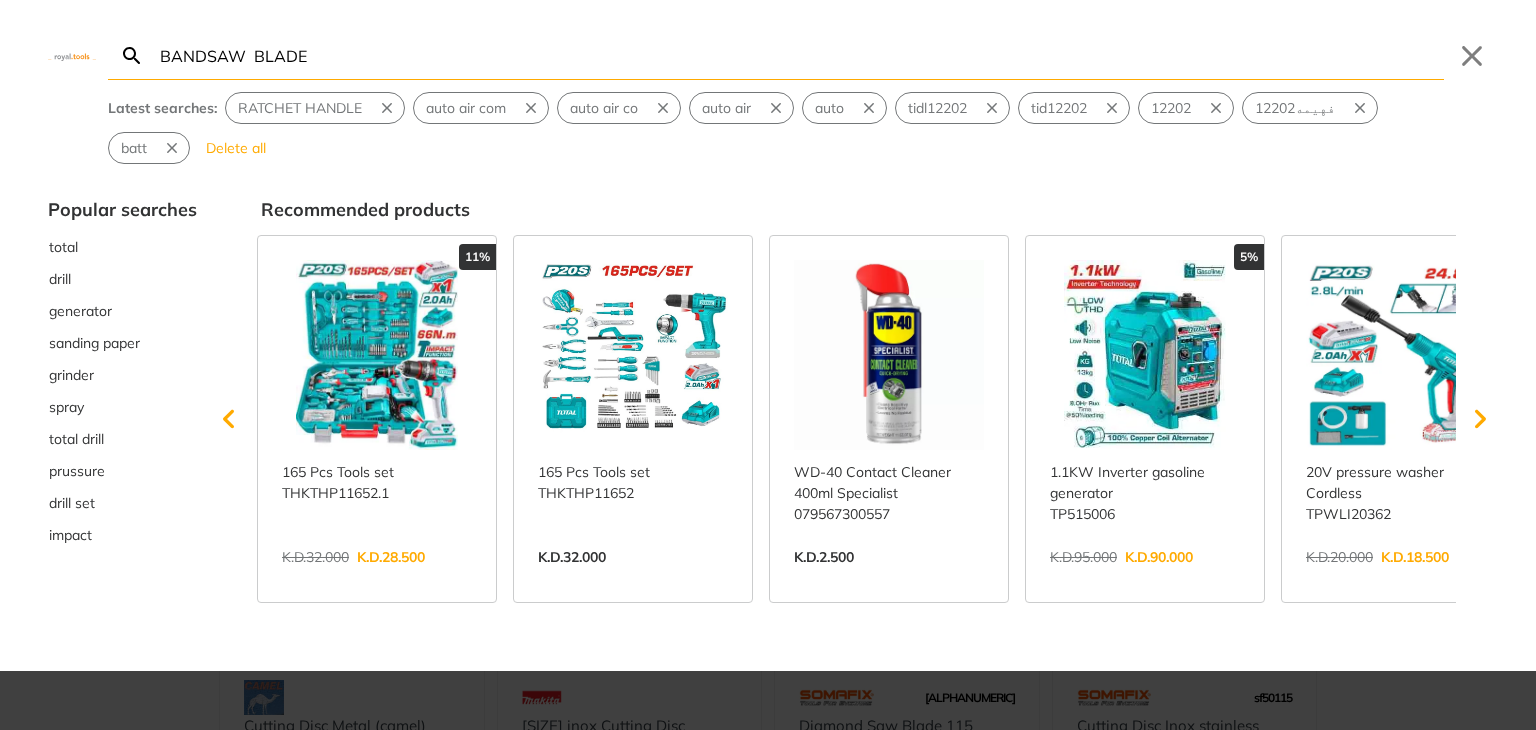 type on "BANDSAW  BLADE" 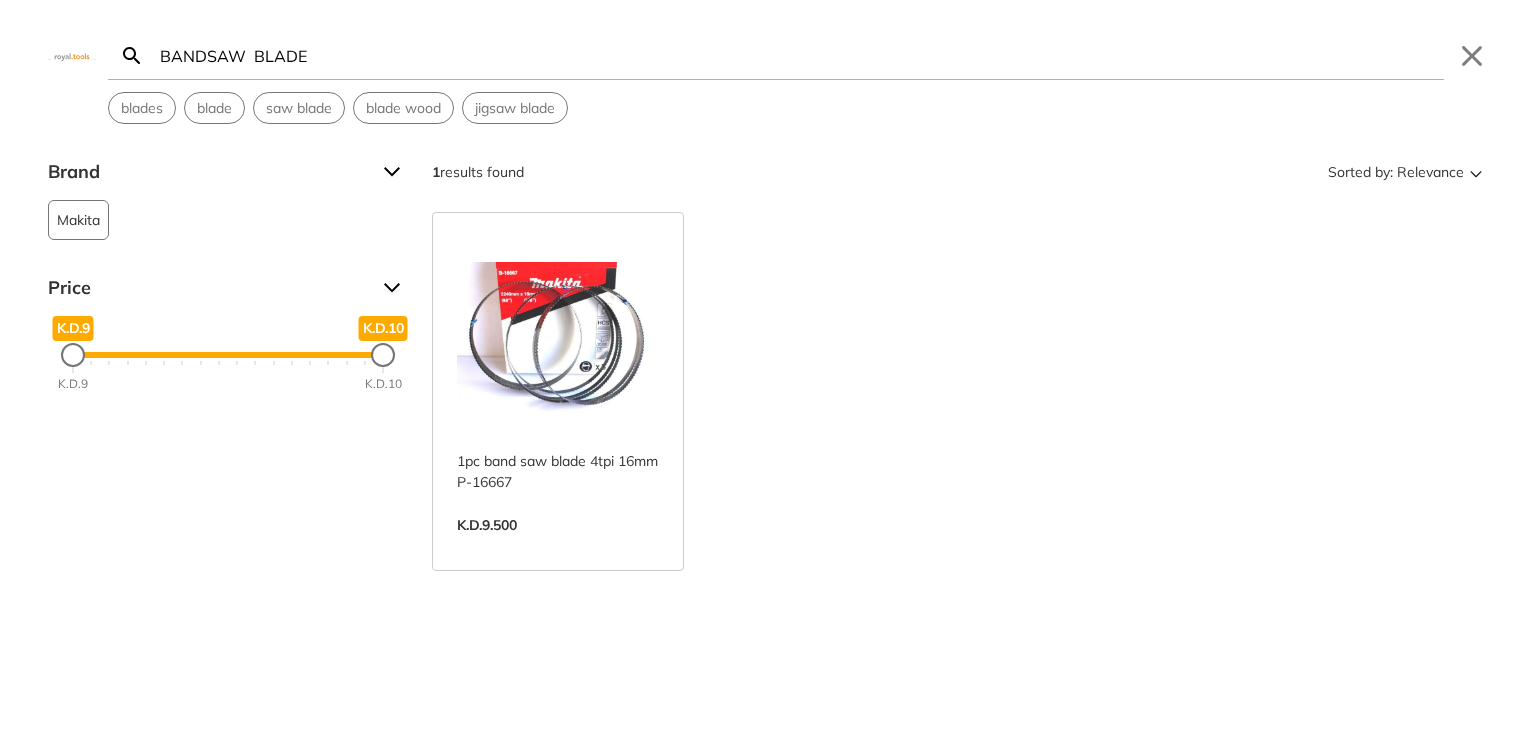 click on "View more →" at bounding box center [558, 546] 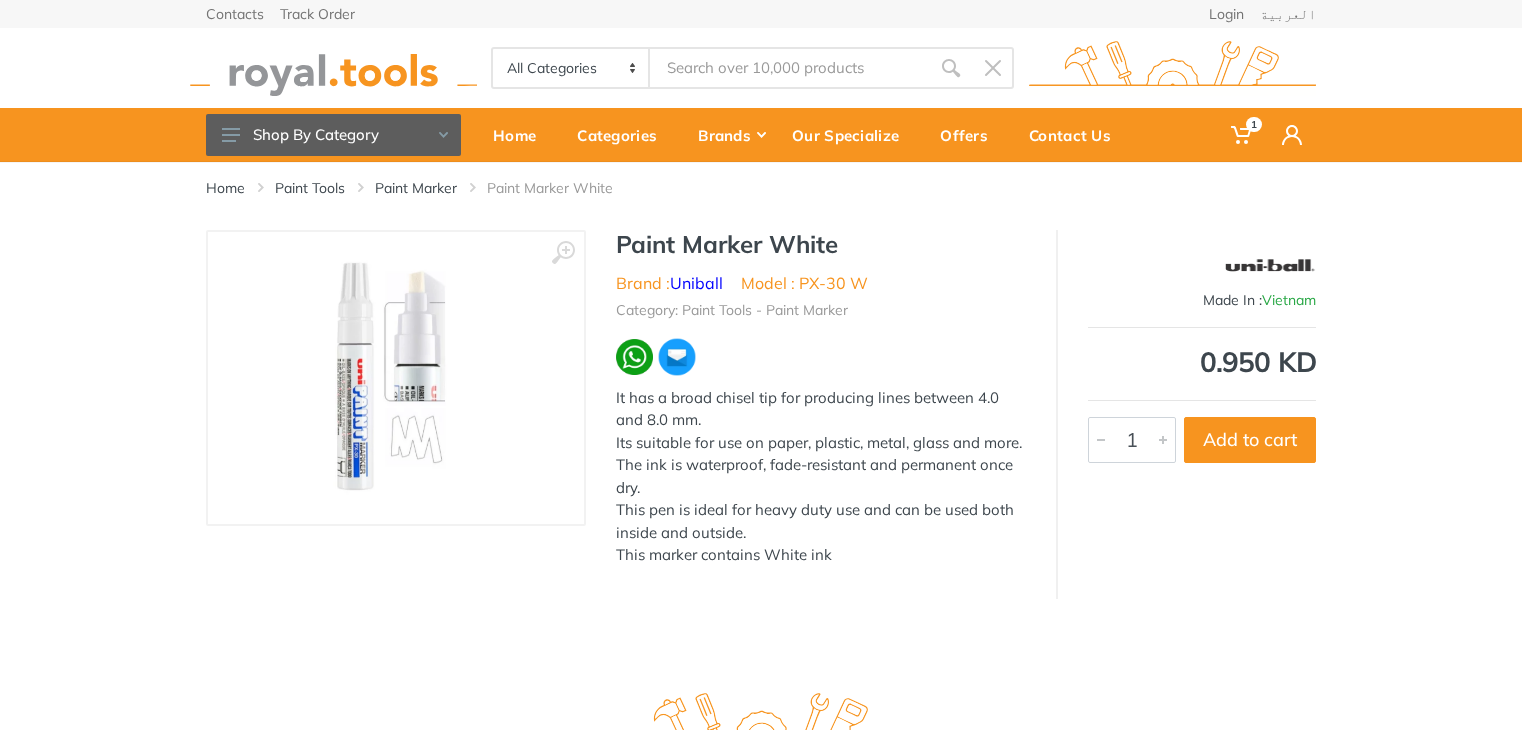 scroll, scrollTop: 0, scrollLeft: 0, axis: both 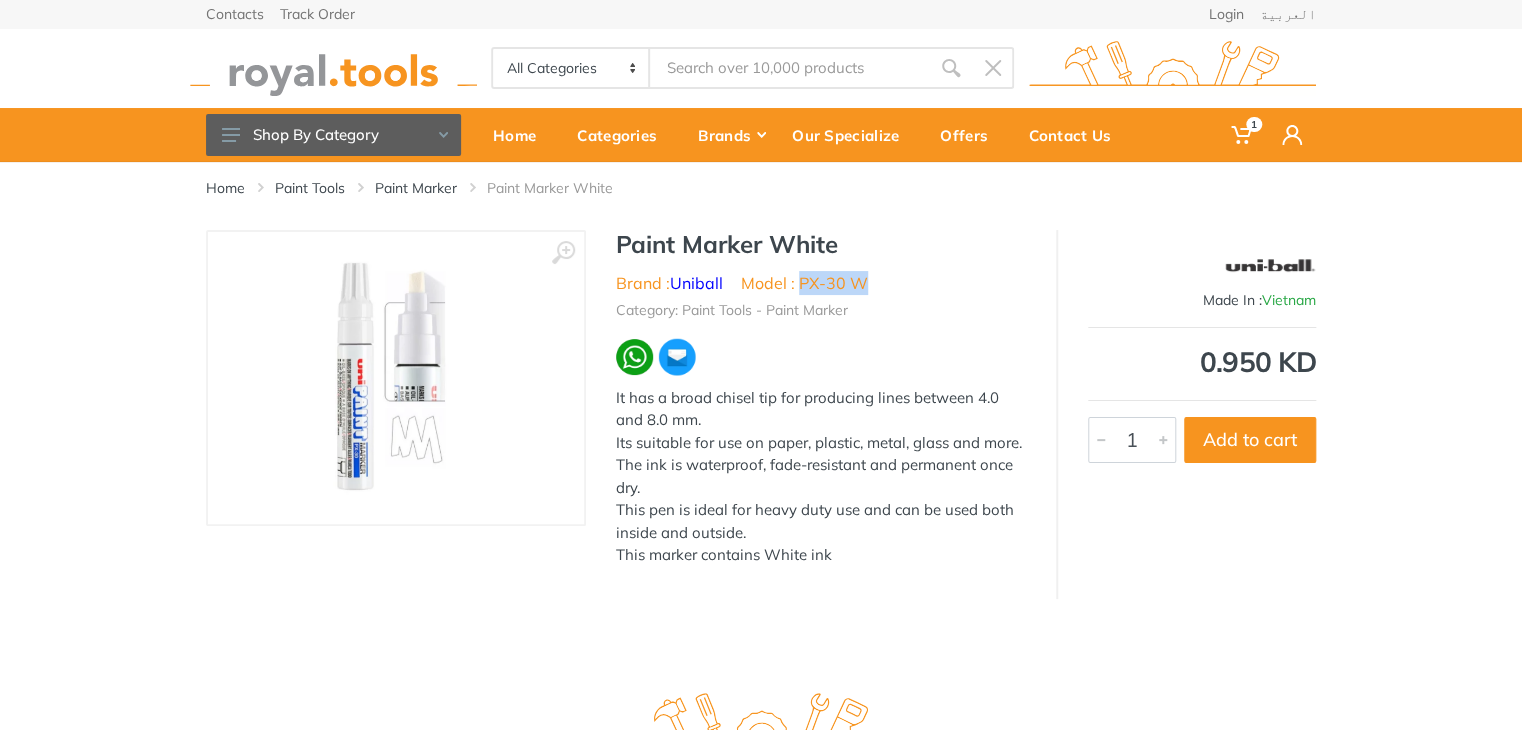 drag, startPoint x: 873, startPoint y: 277, endPoint x: 799, endPoint y: 288, distance: 74.8131 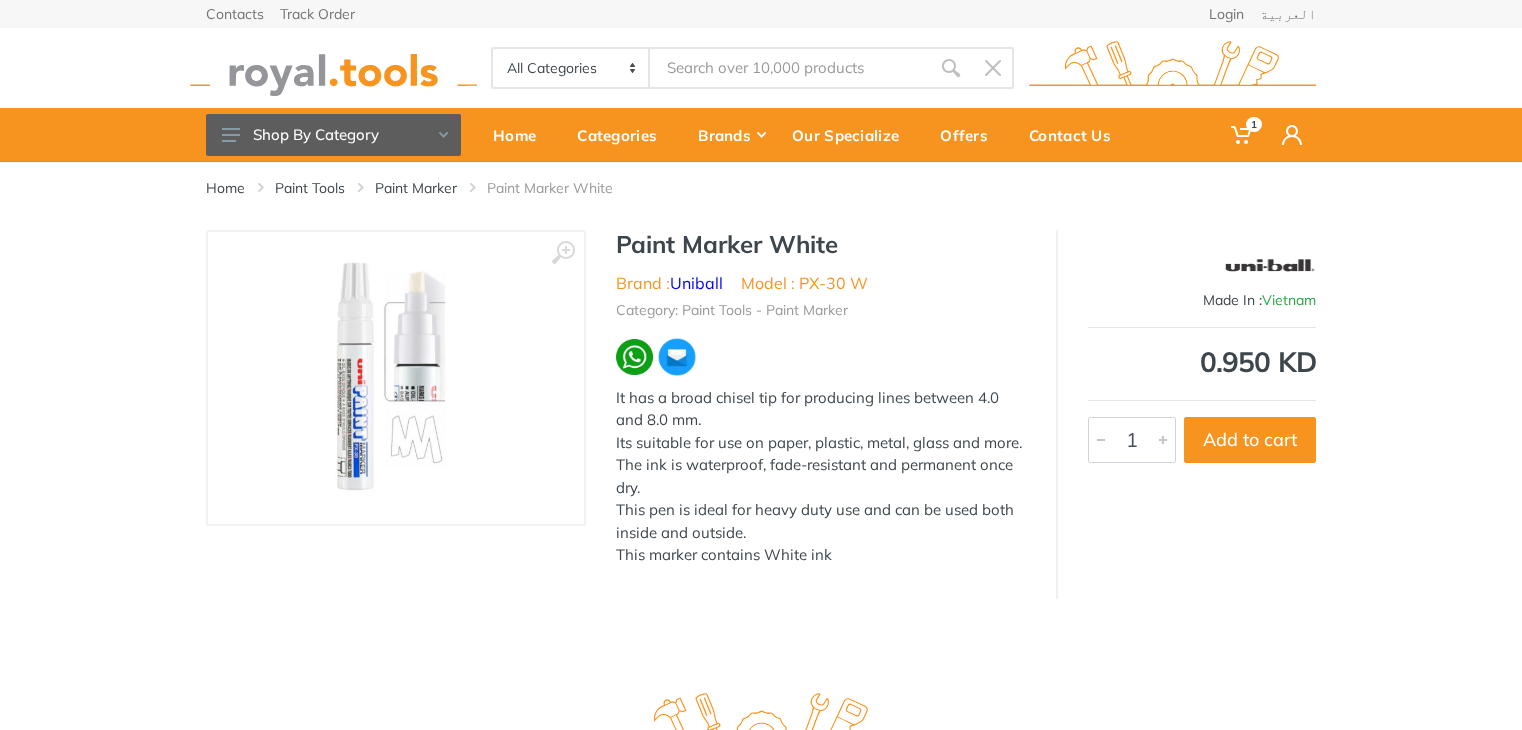scroll, scrollTop: 0, scrollLeft: 0, axis: both 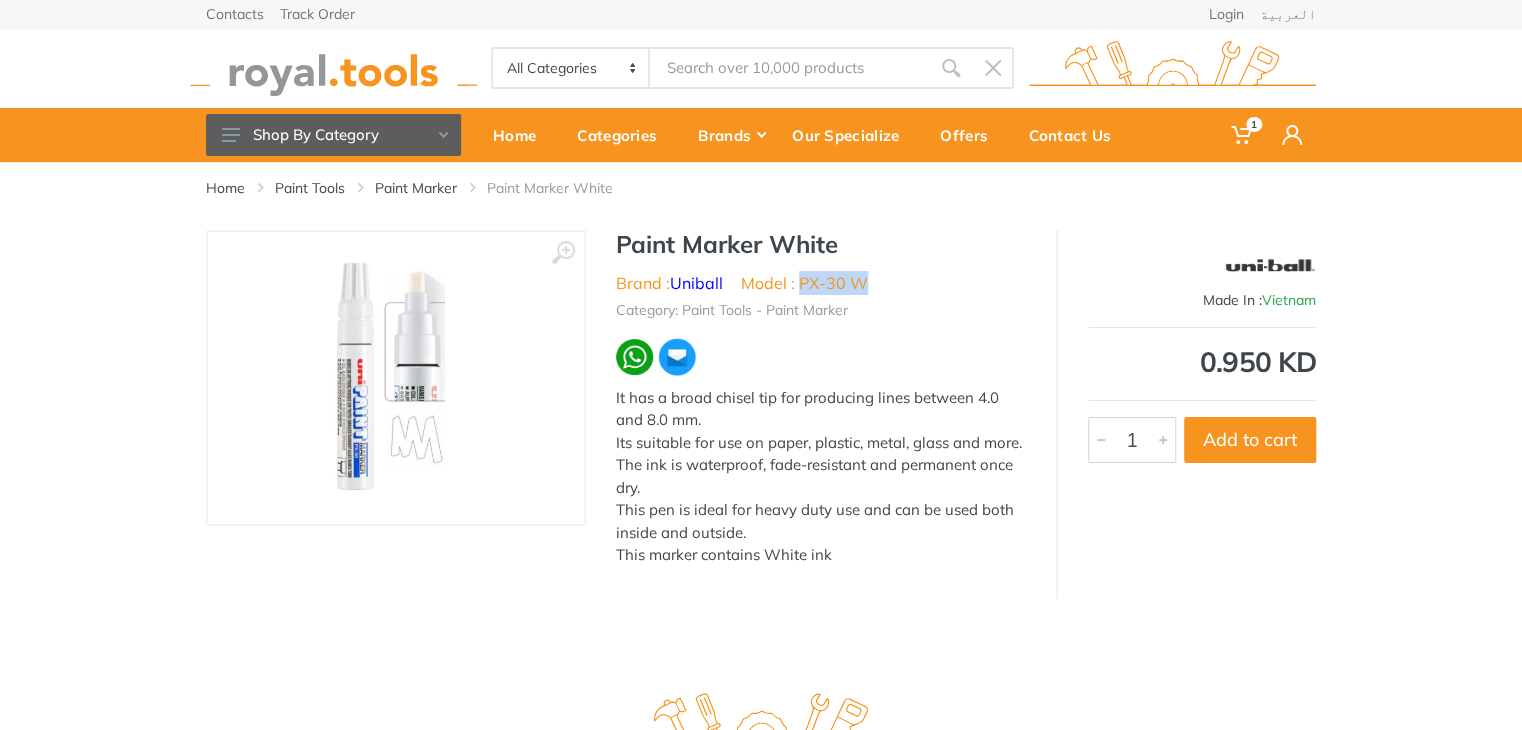 drag, startPoint x: 860, startPoint y: 281, endPoint x: 797, endPoint y: 285, distance: 63.126858 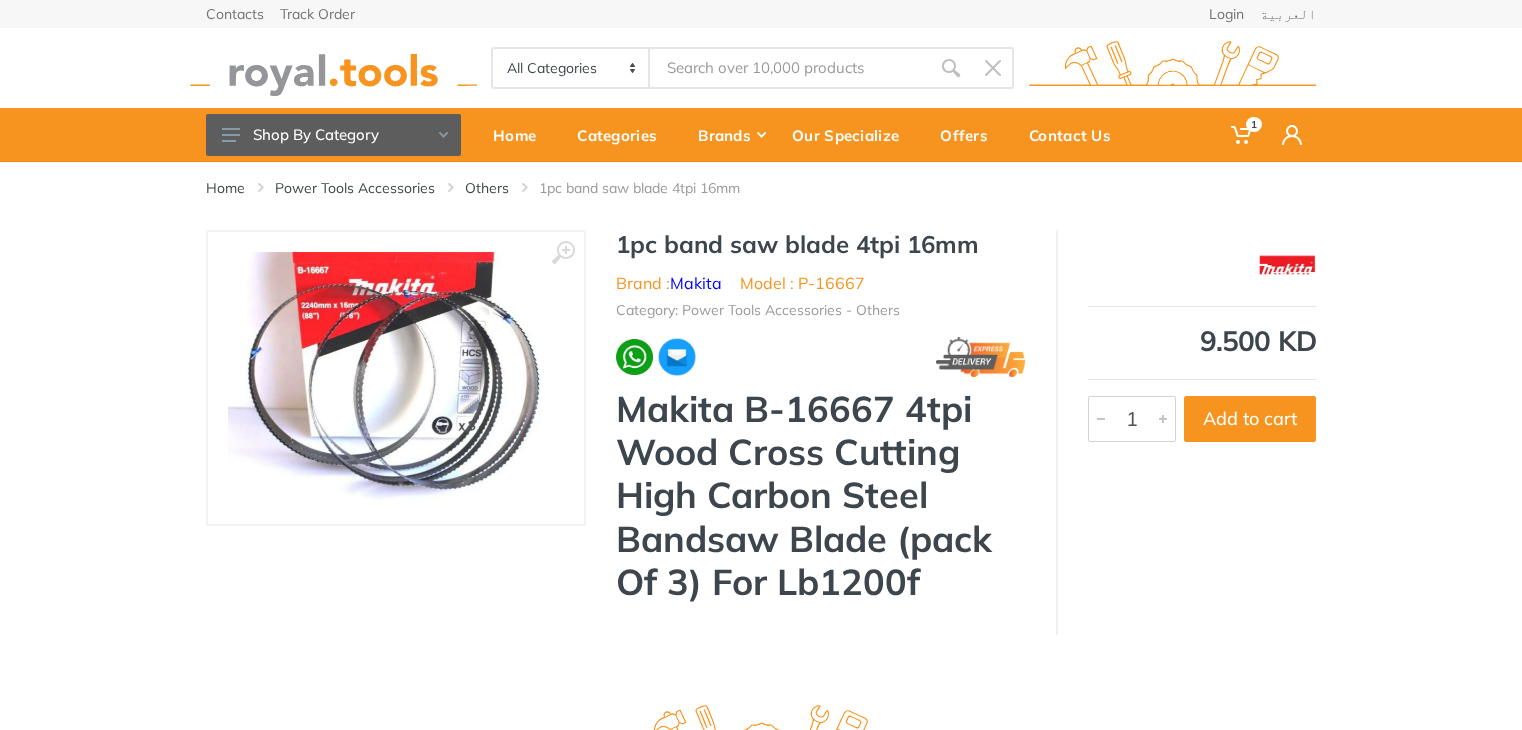 scroll, scrollTop: 0, scrollLeft: 0, axis: both 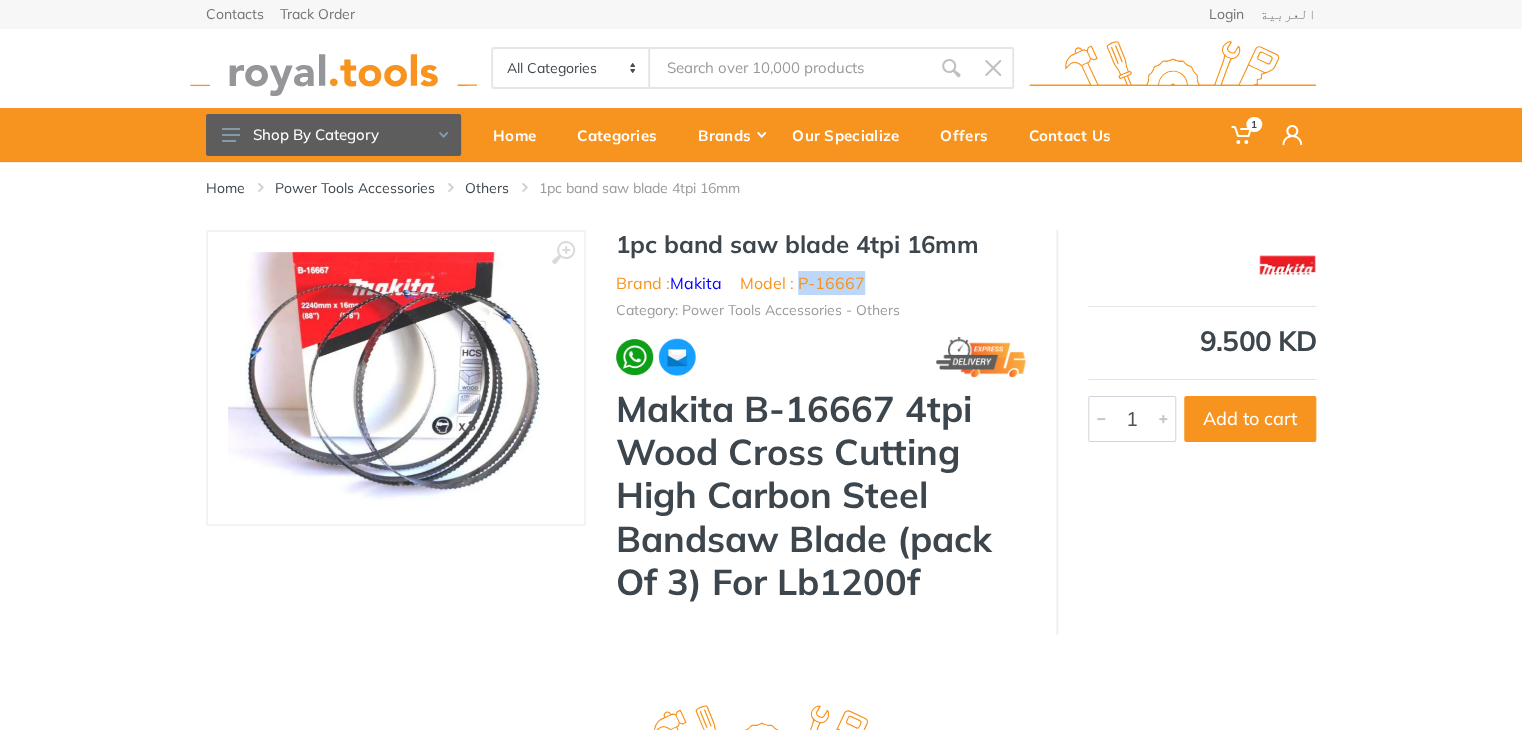 drag, startPoint x: 865, startPoint y: 273, endPoint x: 797, endPoint y: 280, distance: 68.359344 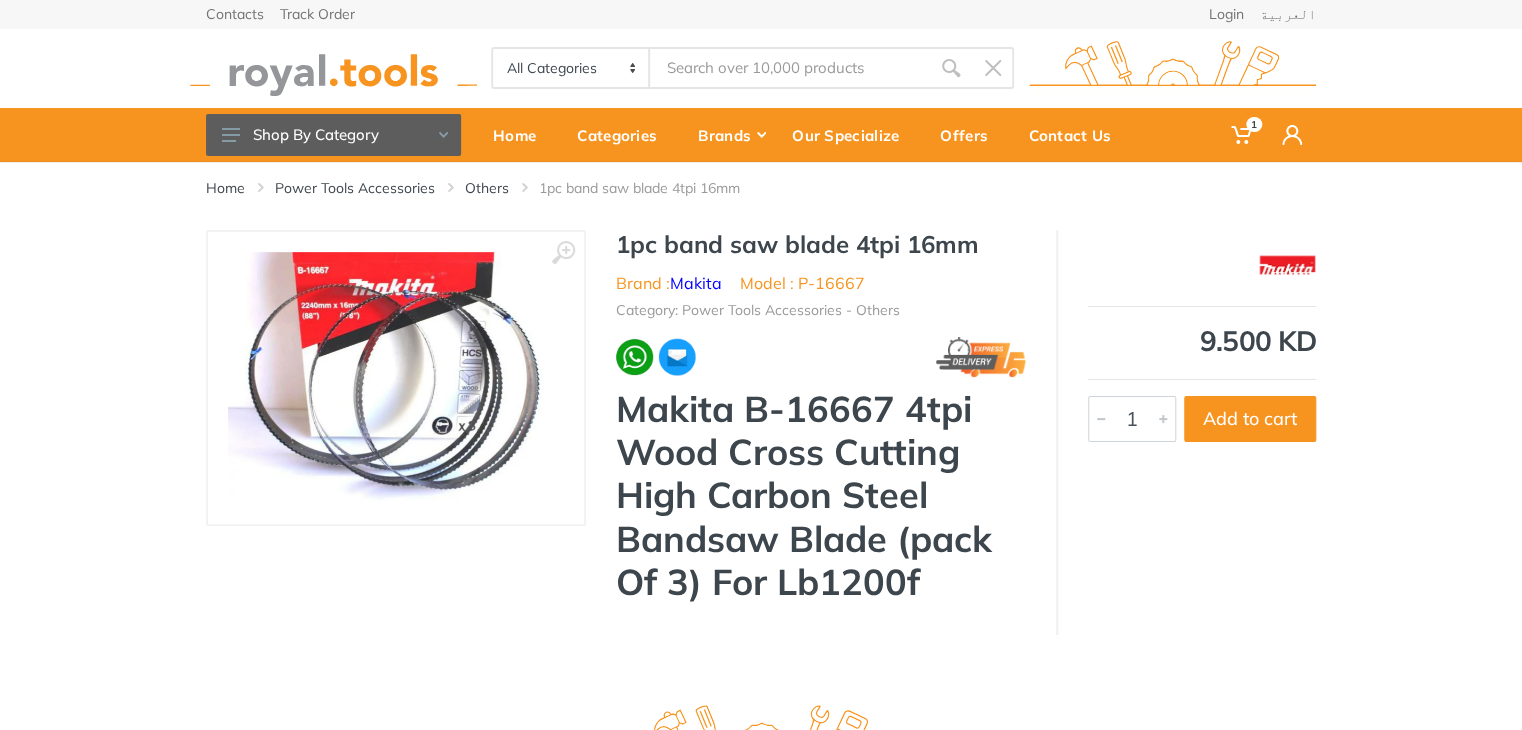 click on "Contacts
Track Order
Login
العربية" at bounding box center [761, 14] 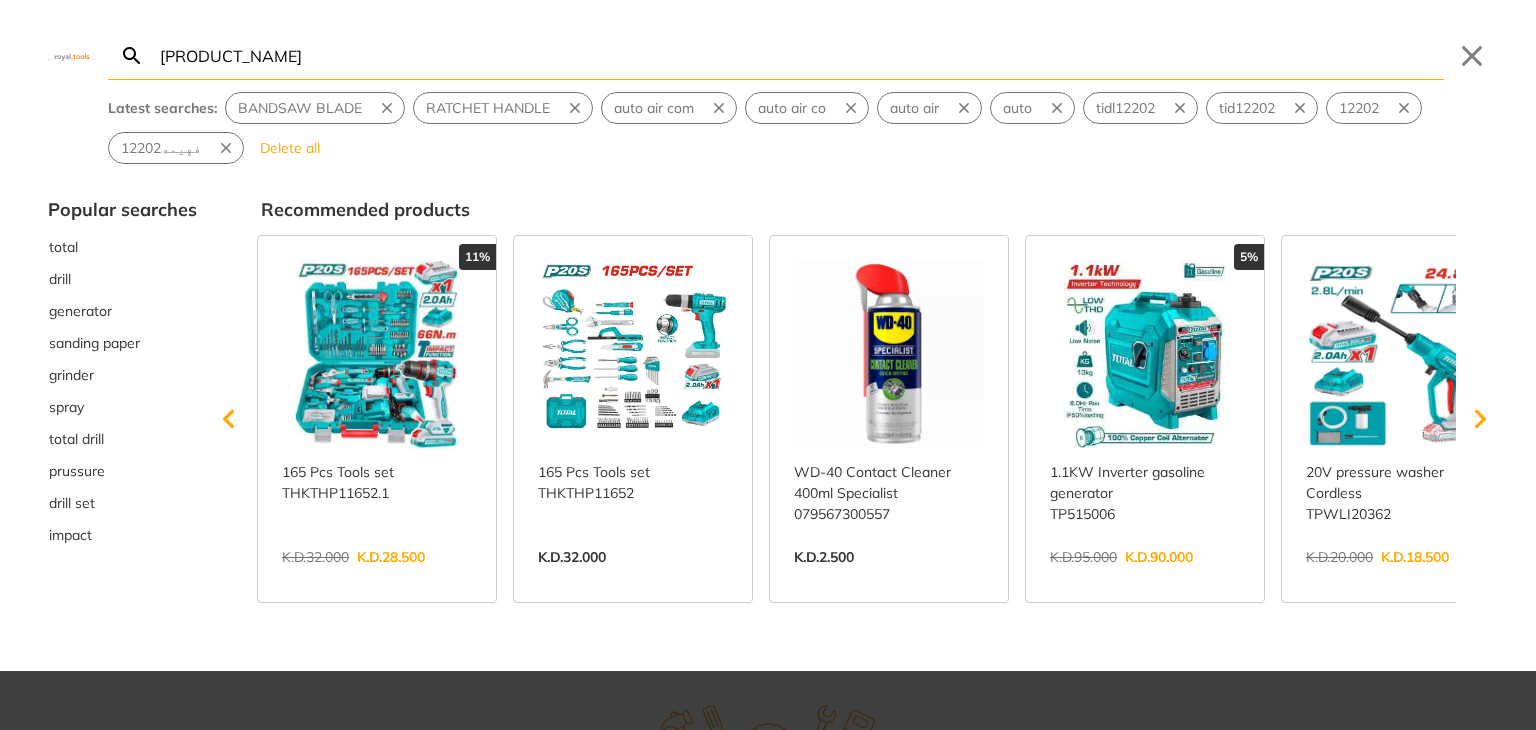 type on "ه" 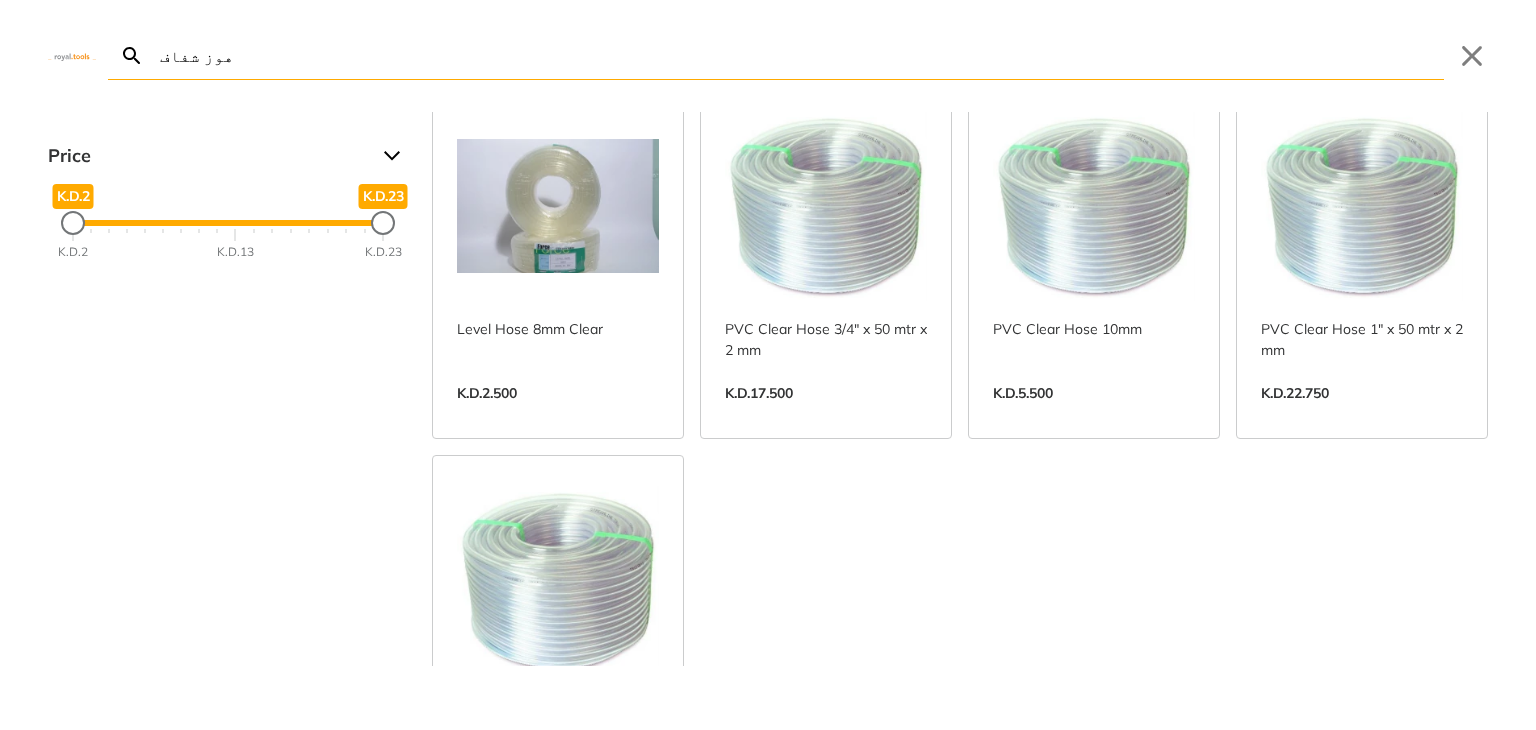 scroll, scrollTop: 89, scrollLeft: 0, axis: vertical 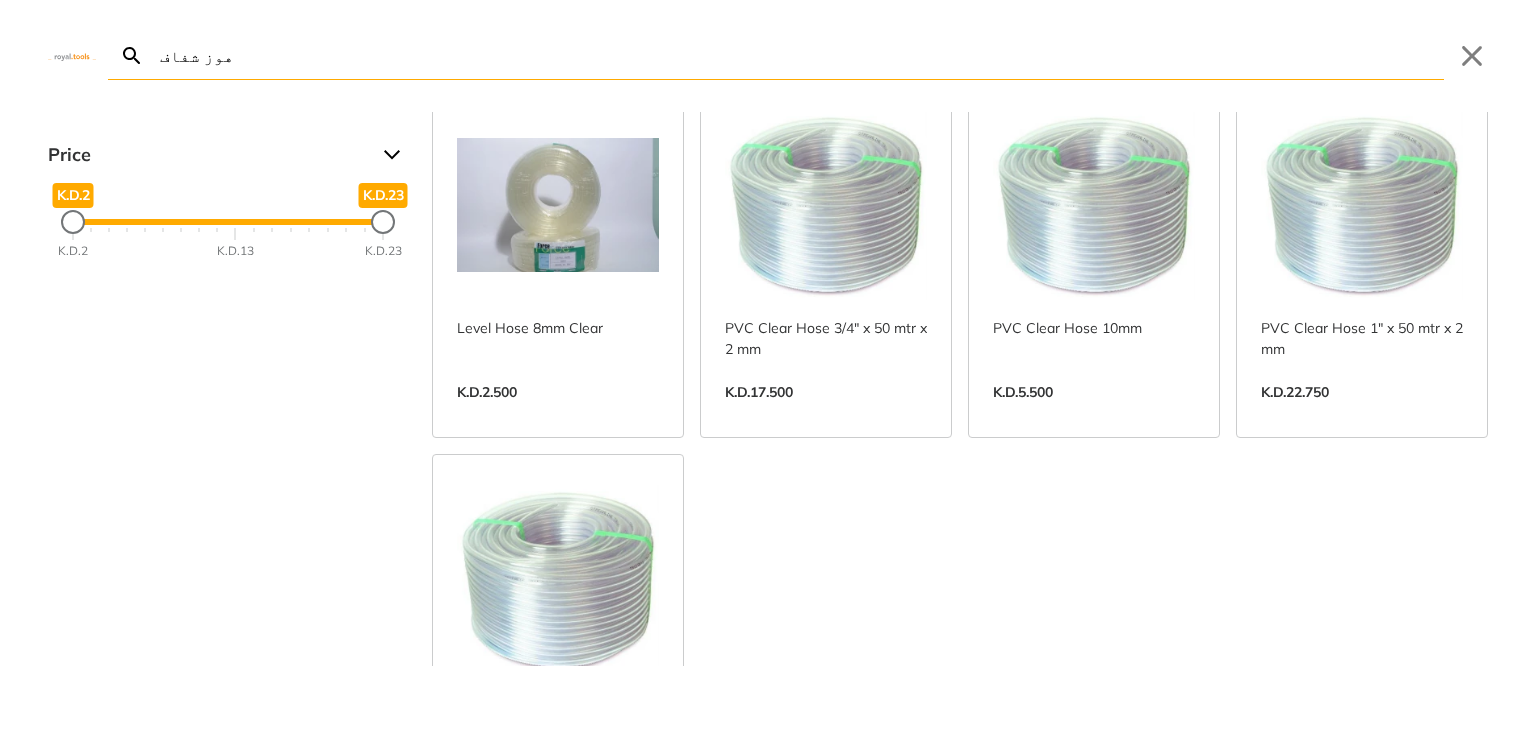 type on "هوز شفاف" 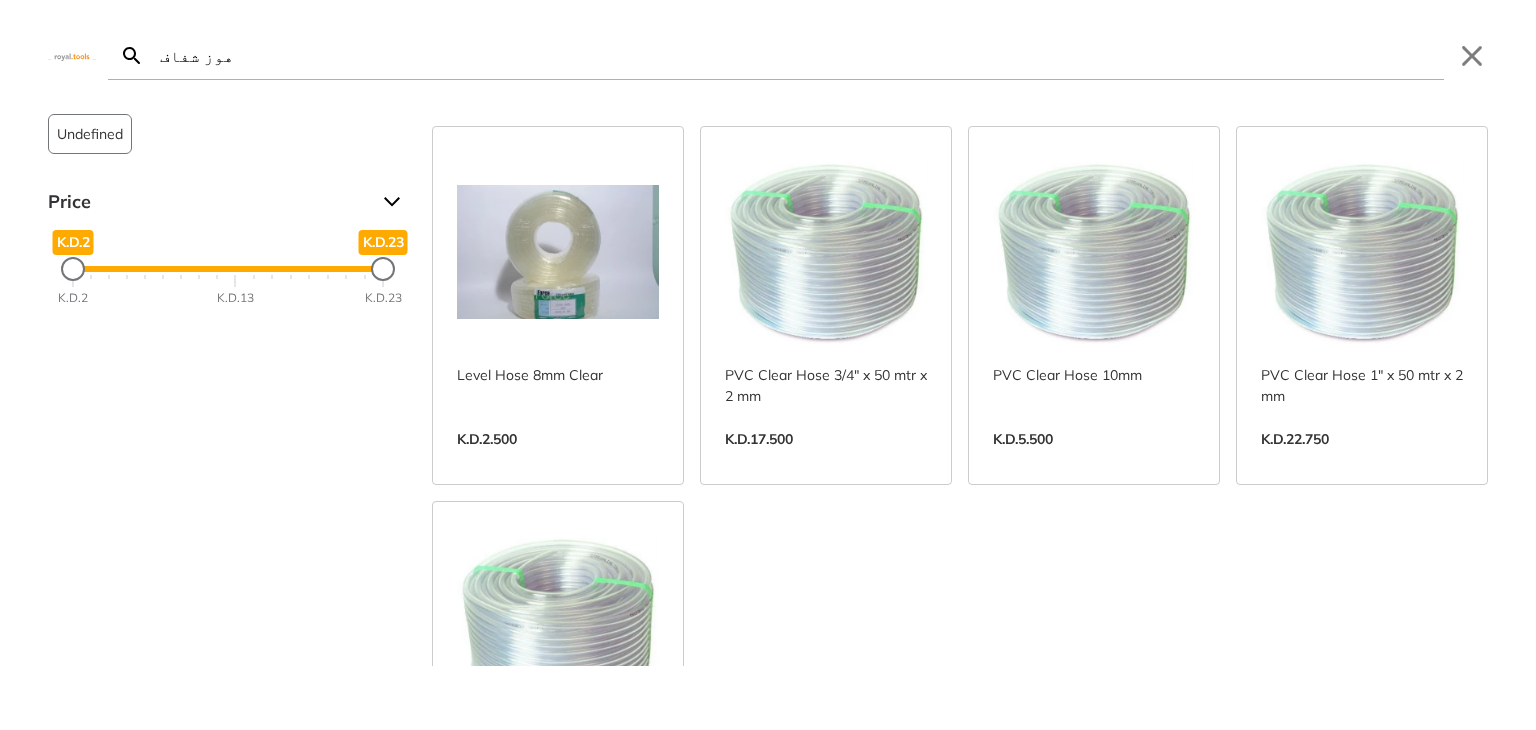 scroll, scrollTop: 40, scrollLeft: 0, axis: vertical 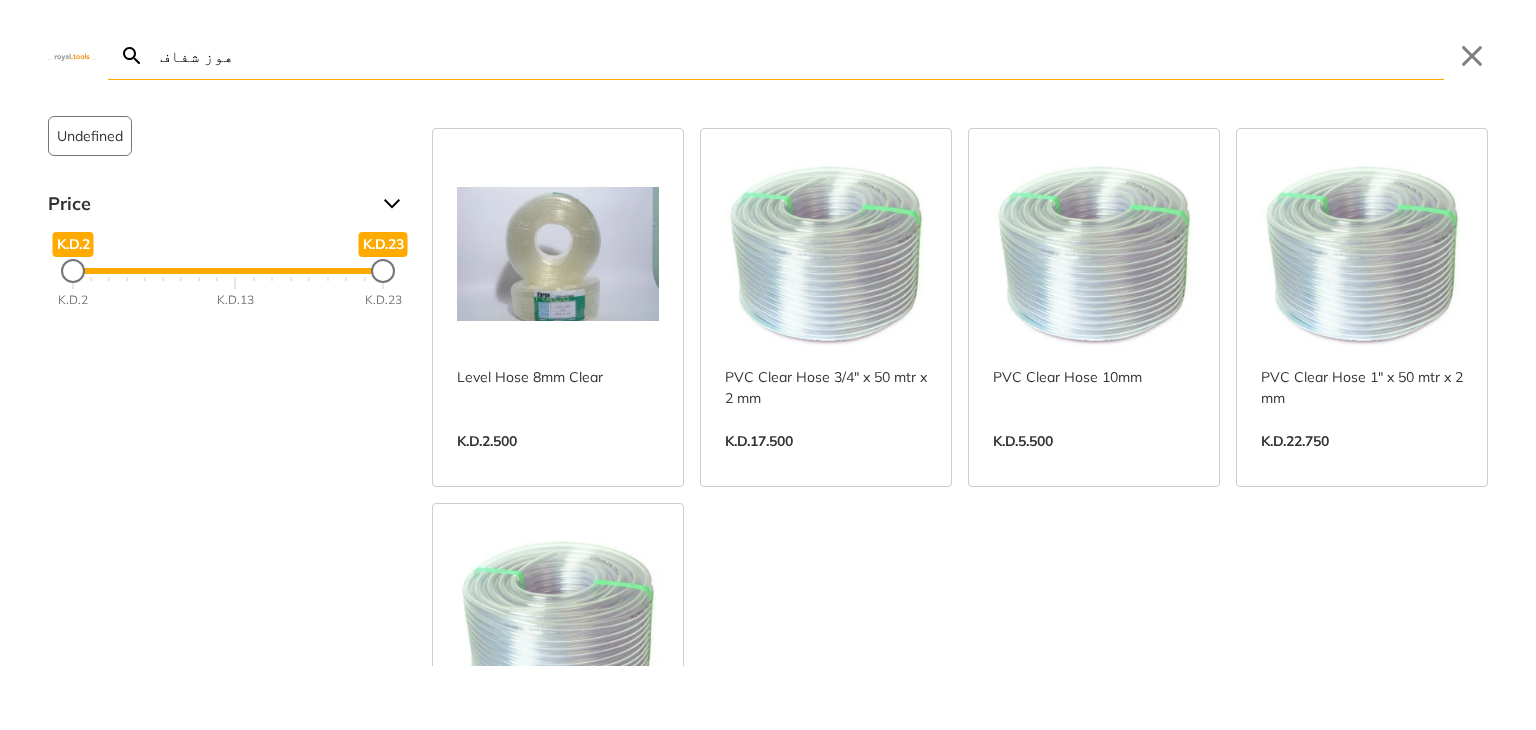 click on "View more →" at bounding box center (558, 462) 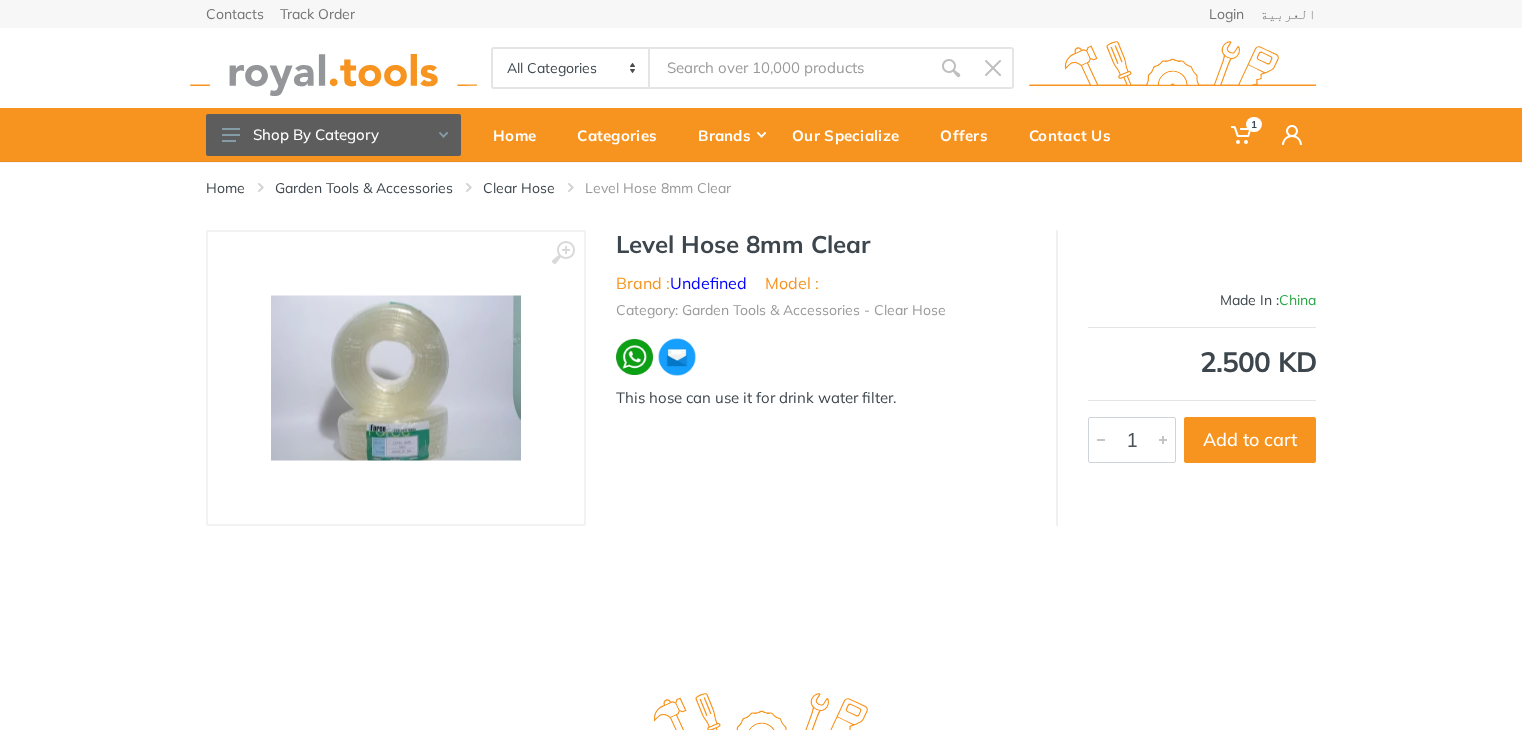 scroll, scrollTop: 0, scrollLeft: 0, axis: both 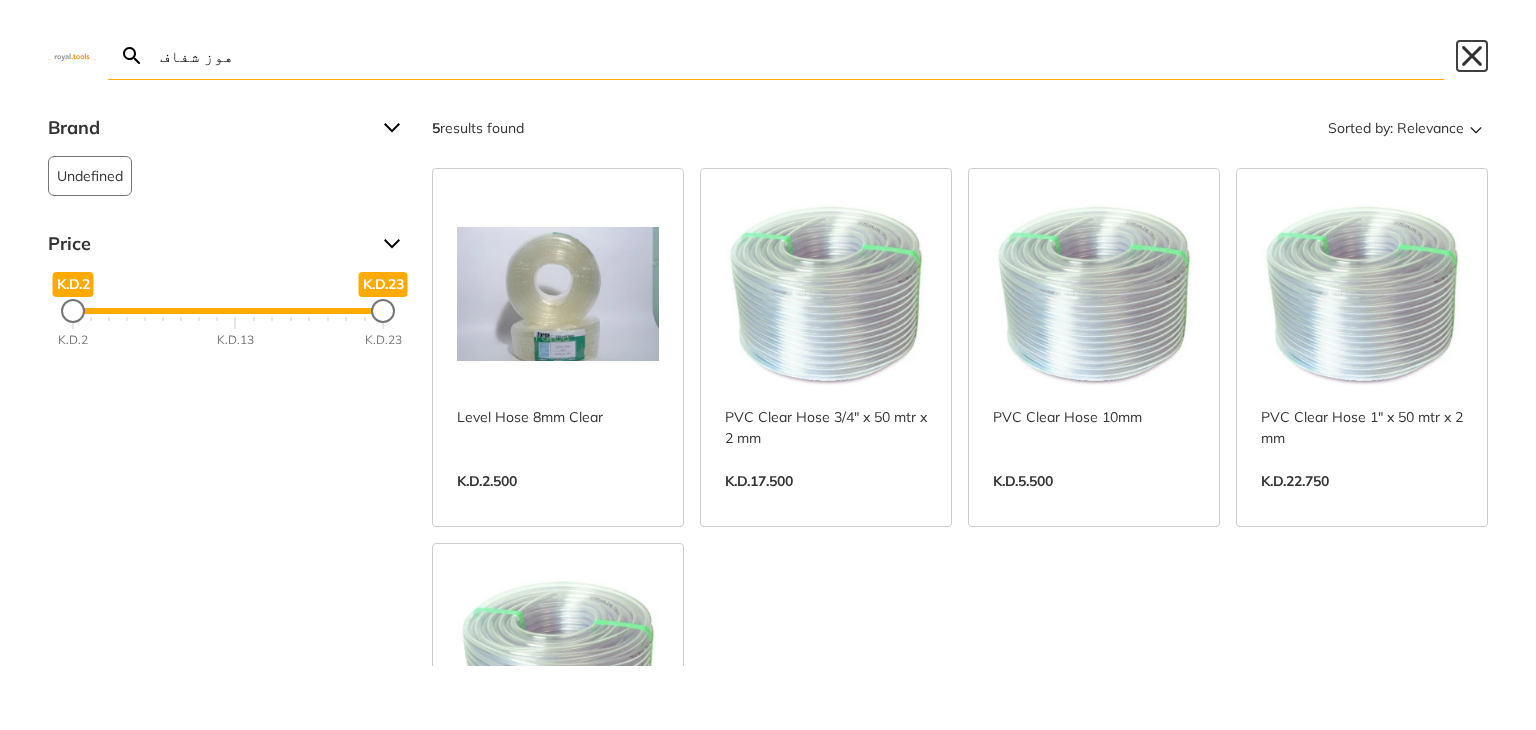 click on "Close" at bounding box center (1472, 56) 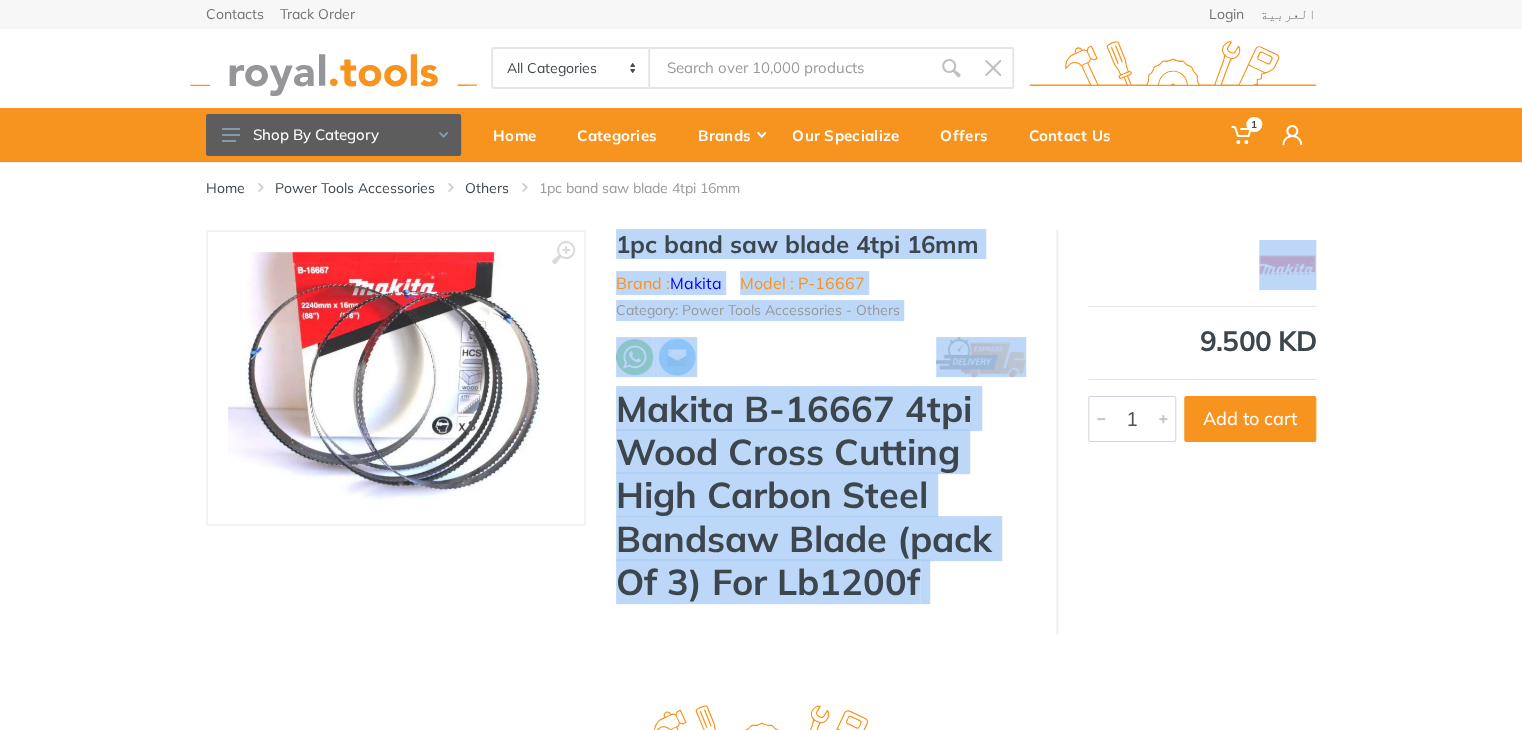 drag, startPoint x: 1519, startPoint y: 190, endPoint x: 1513, endPoint y: 287, distance: 97.18539 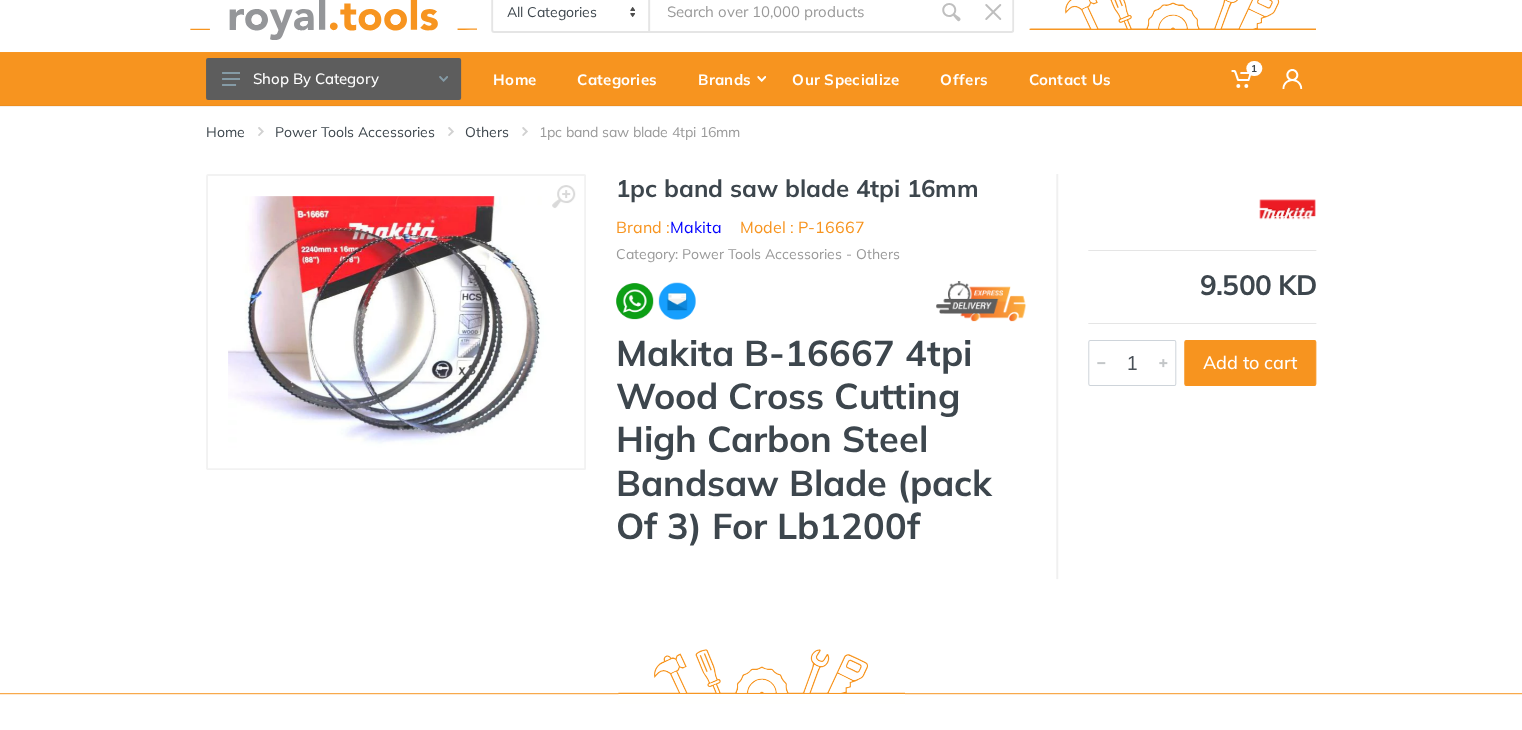 scroll, scrollTop: 6, scrollLeft: 0, axis: vertical 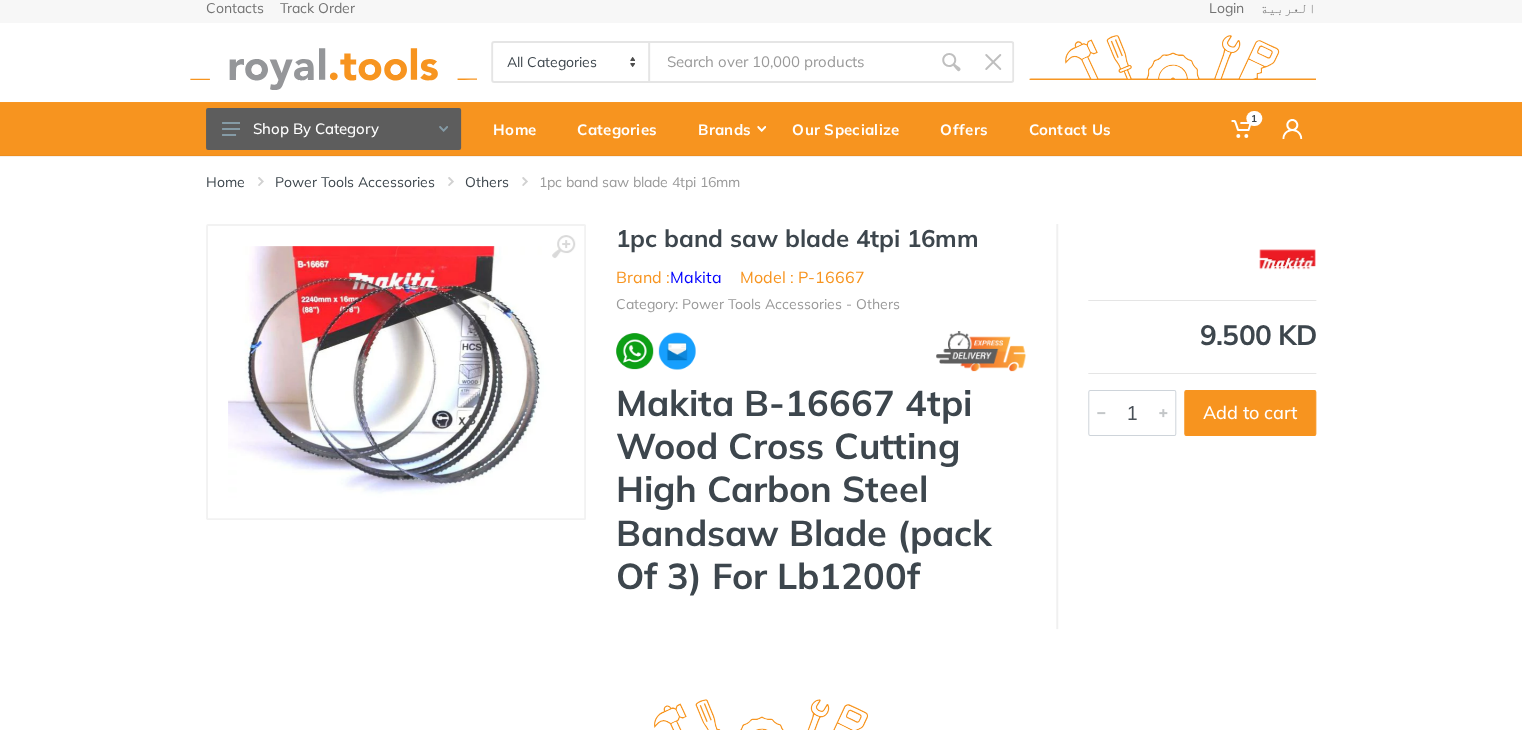 click on "‹ ›
1pc band saw blade 4tpi 16mm
Brand :  Makita  4336" at bounding box center (761, 426) 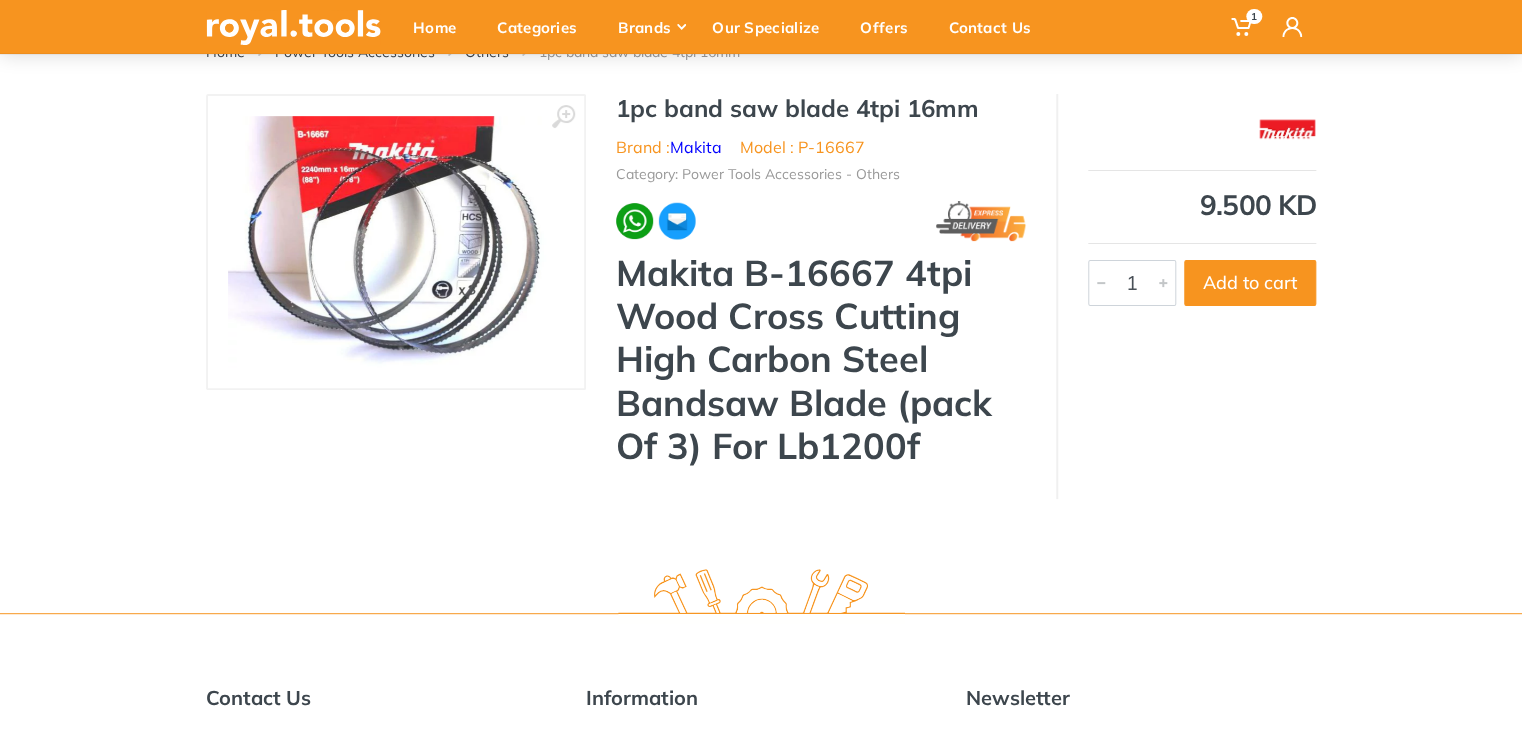 scroll, scrollTop: 127, scrollLeft: 0, axis: vertical 